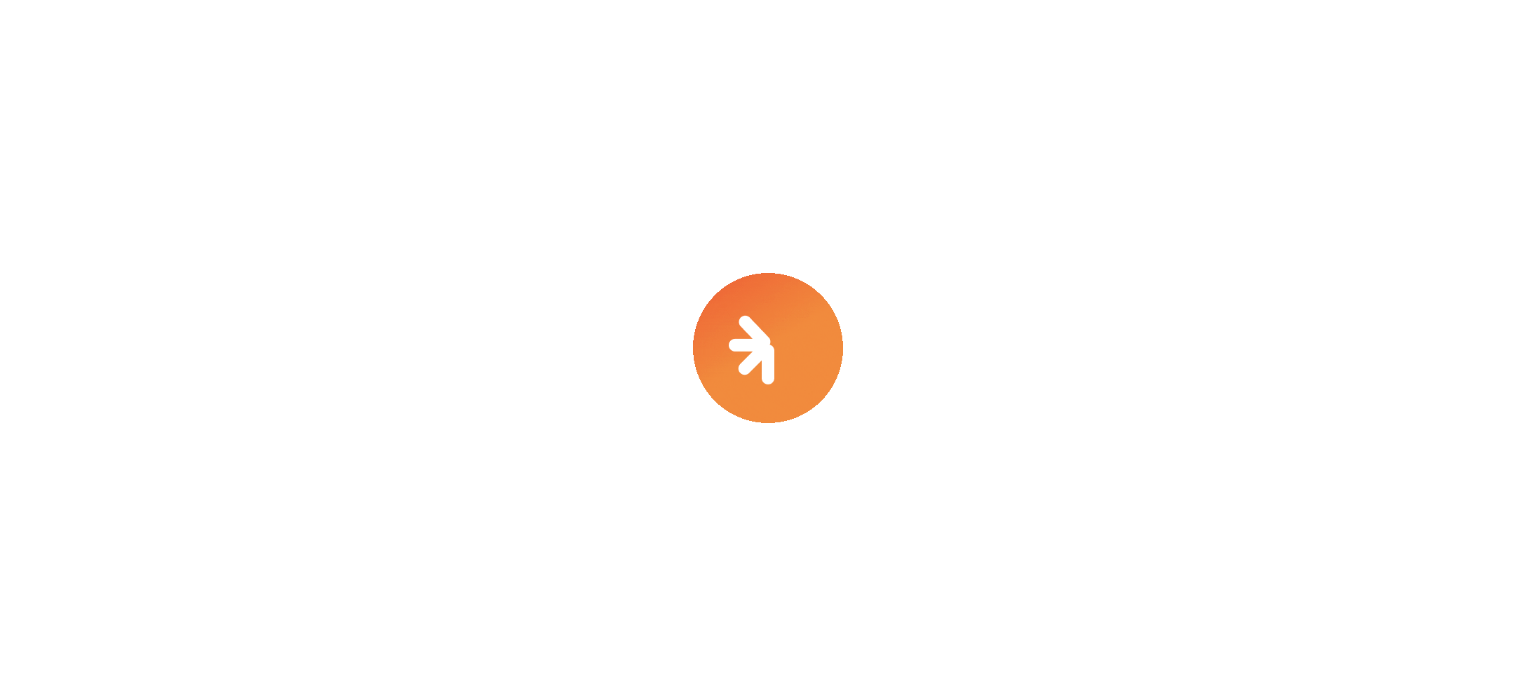 scroll, scrollTop: 0, scrollLeft: 0, axis: both 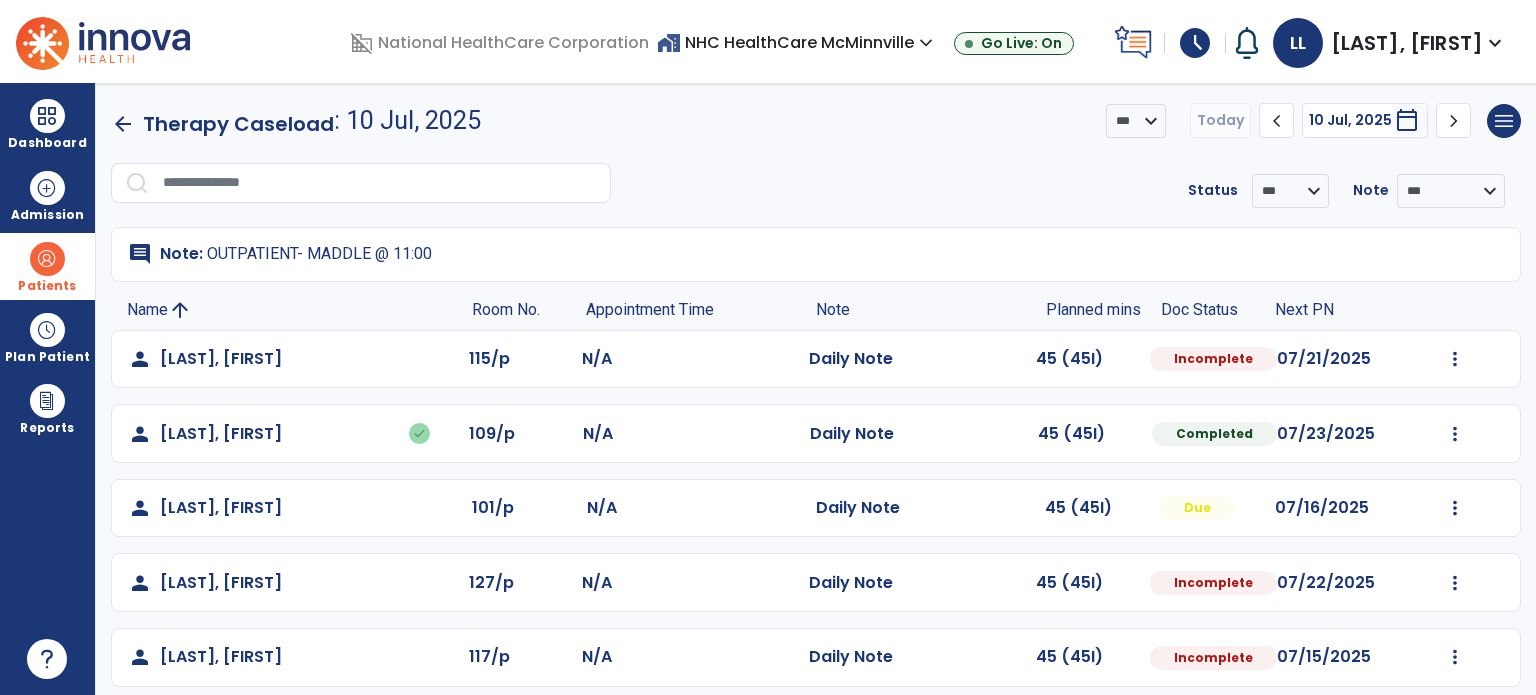 click at bounding box center [47, 259] 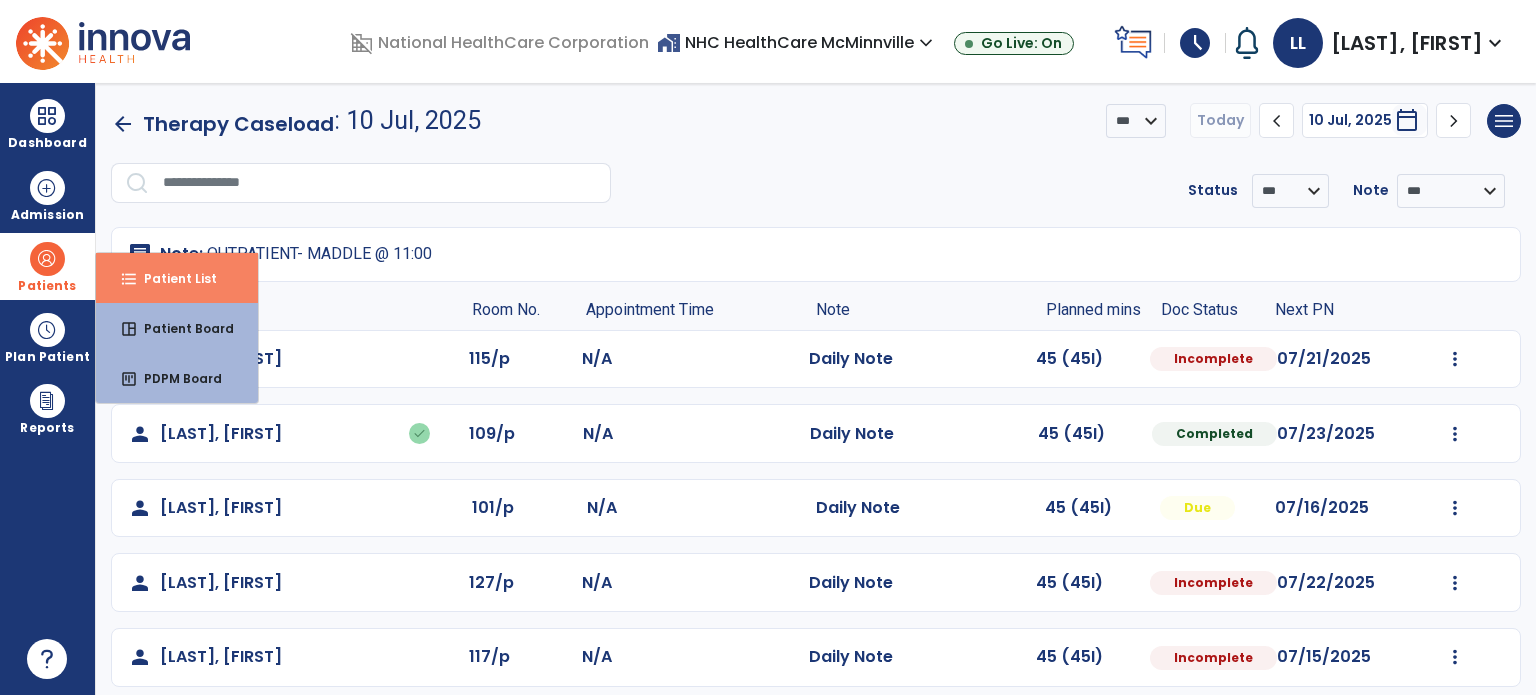 click on "Patient List" at bounding box center [172, 278] 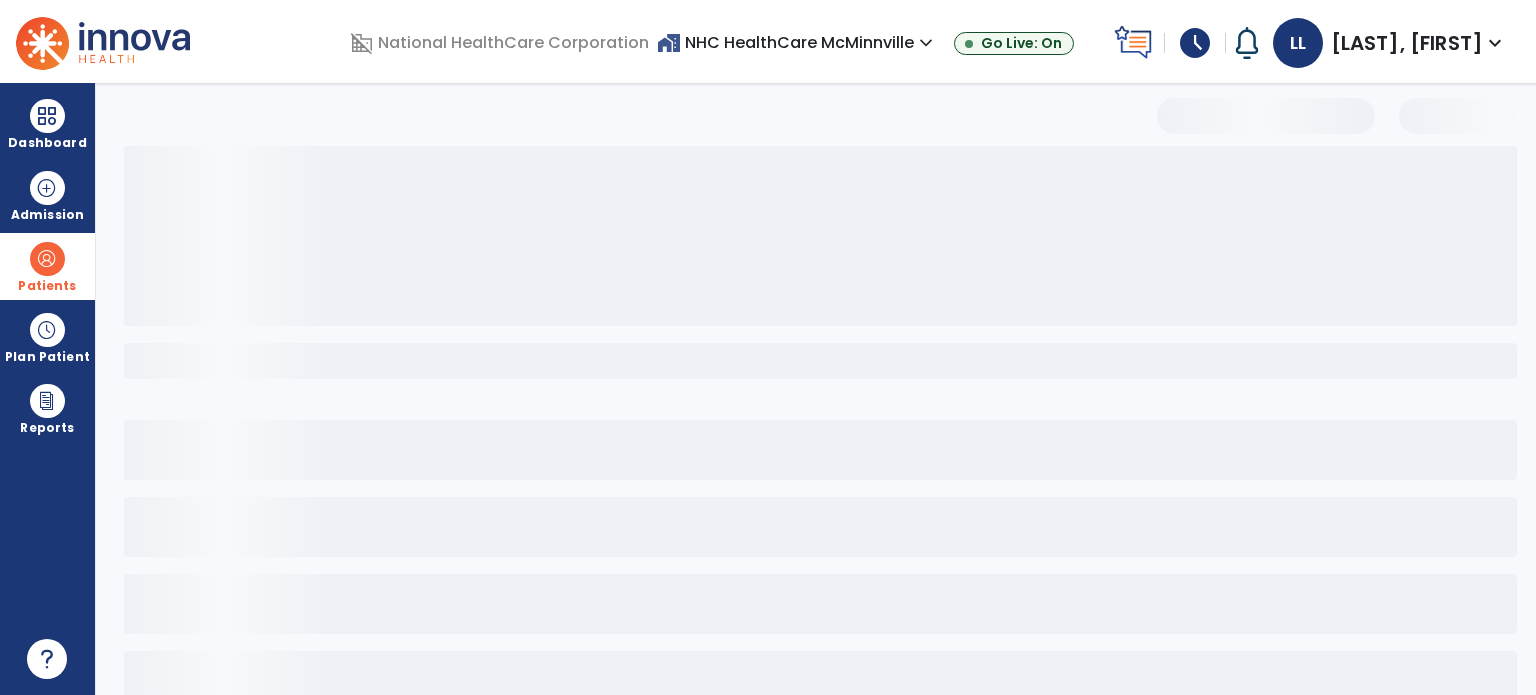 select on "***" 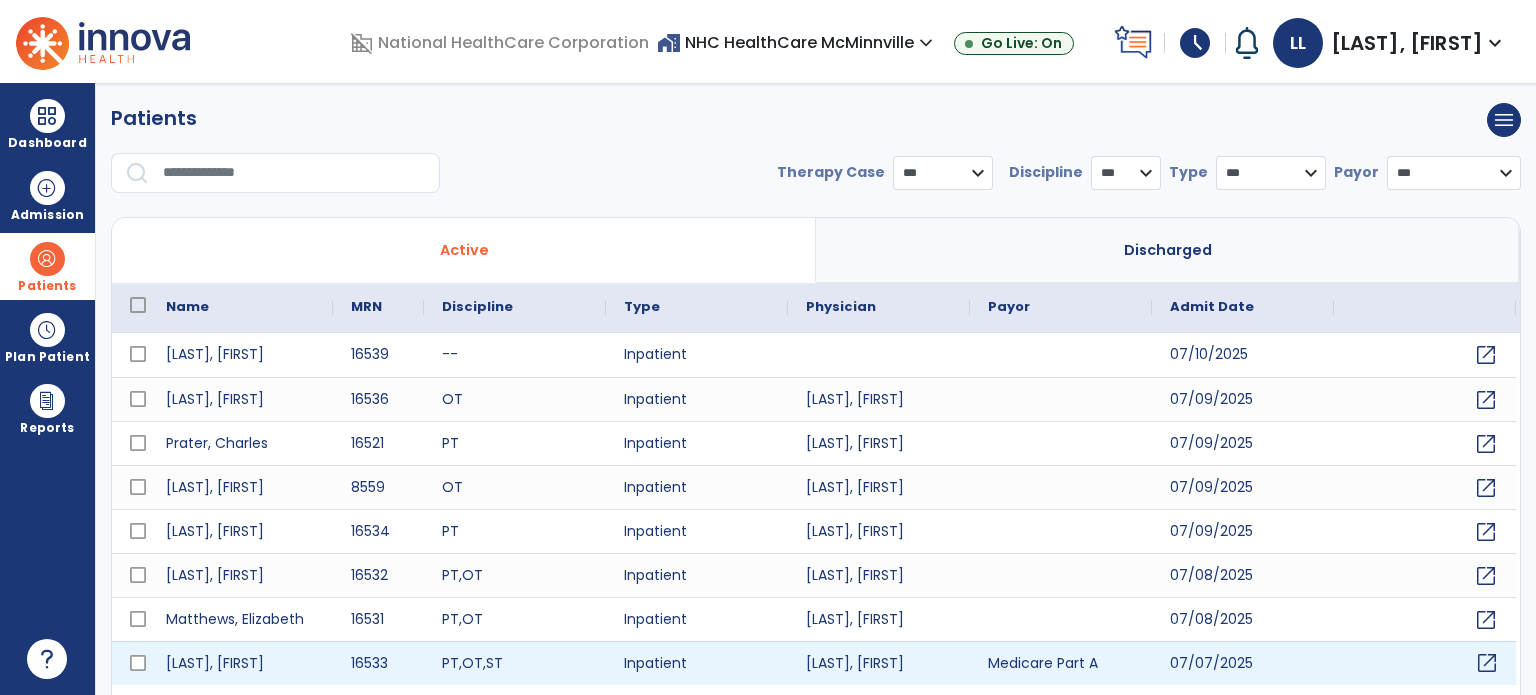 click on "open_in_new" at bounding box center [1487, 663] 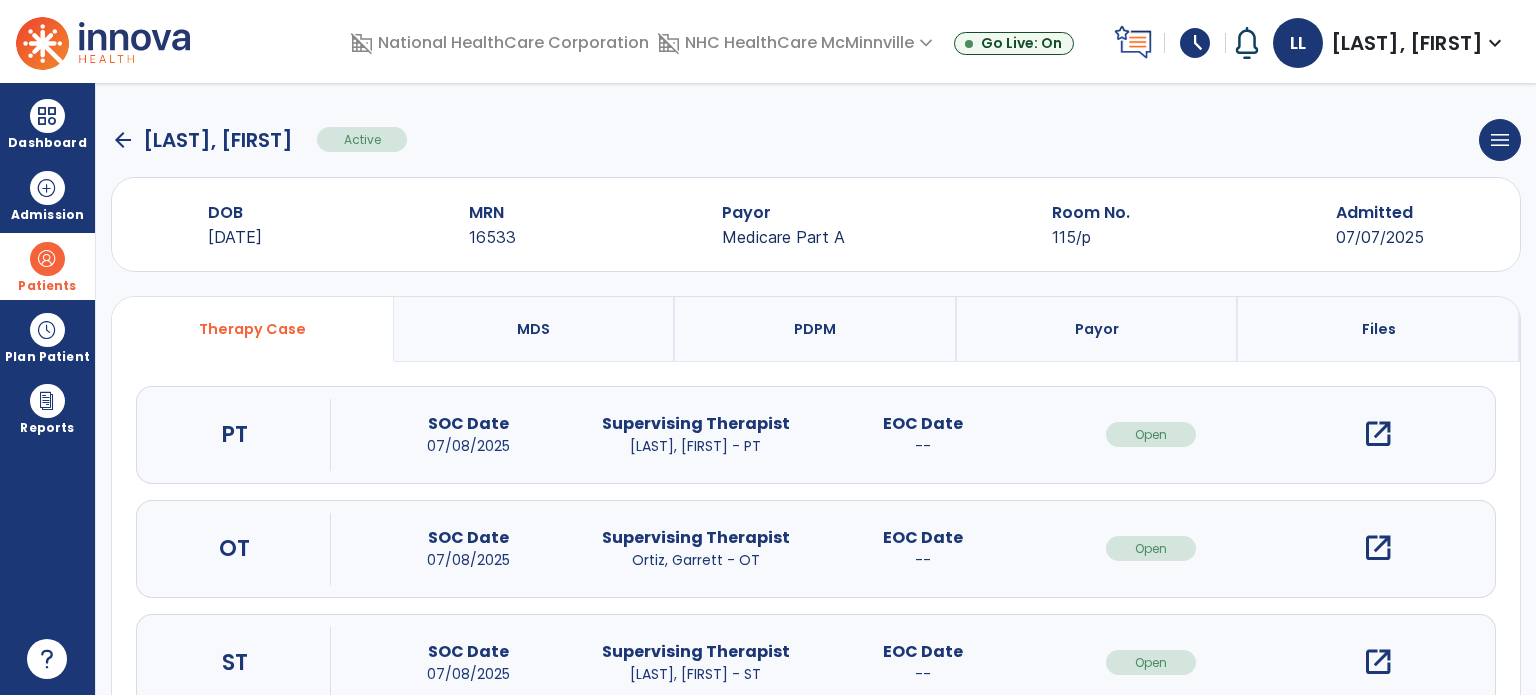 click on "open_in_new" at bounding box center [1378, 434] 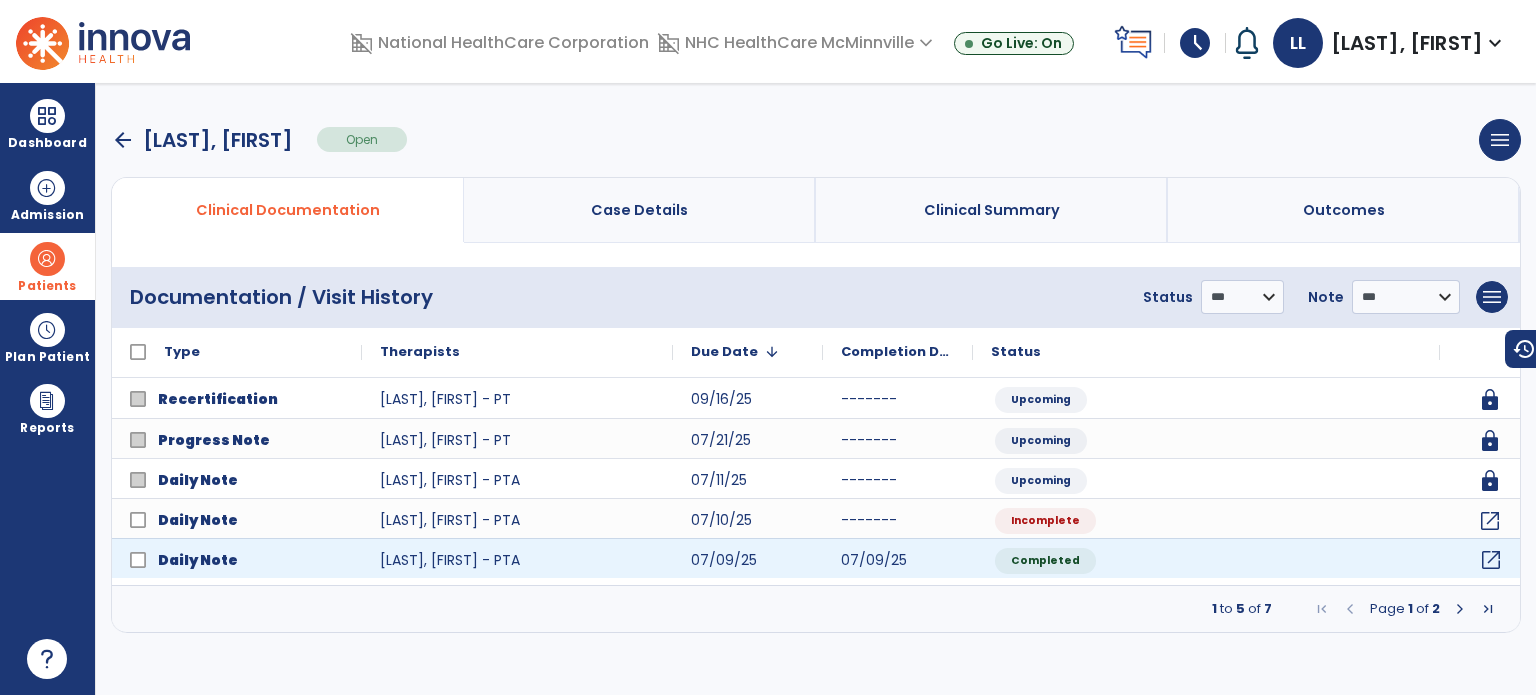 click on "open_in_new" 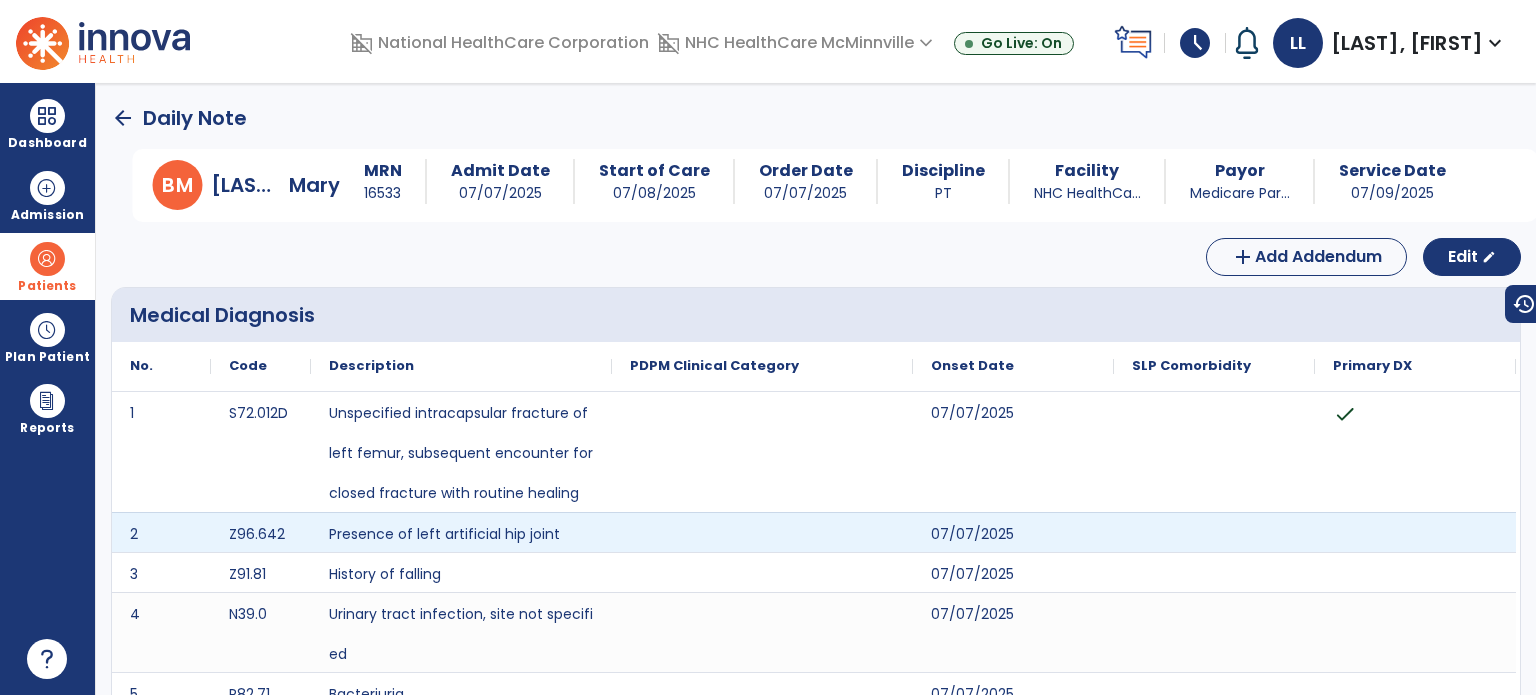 scroll, scrollTop: 0, scrollLeft: 0, axis: both 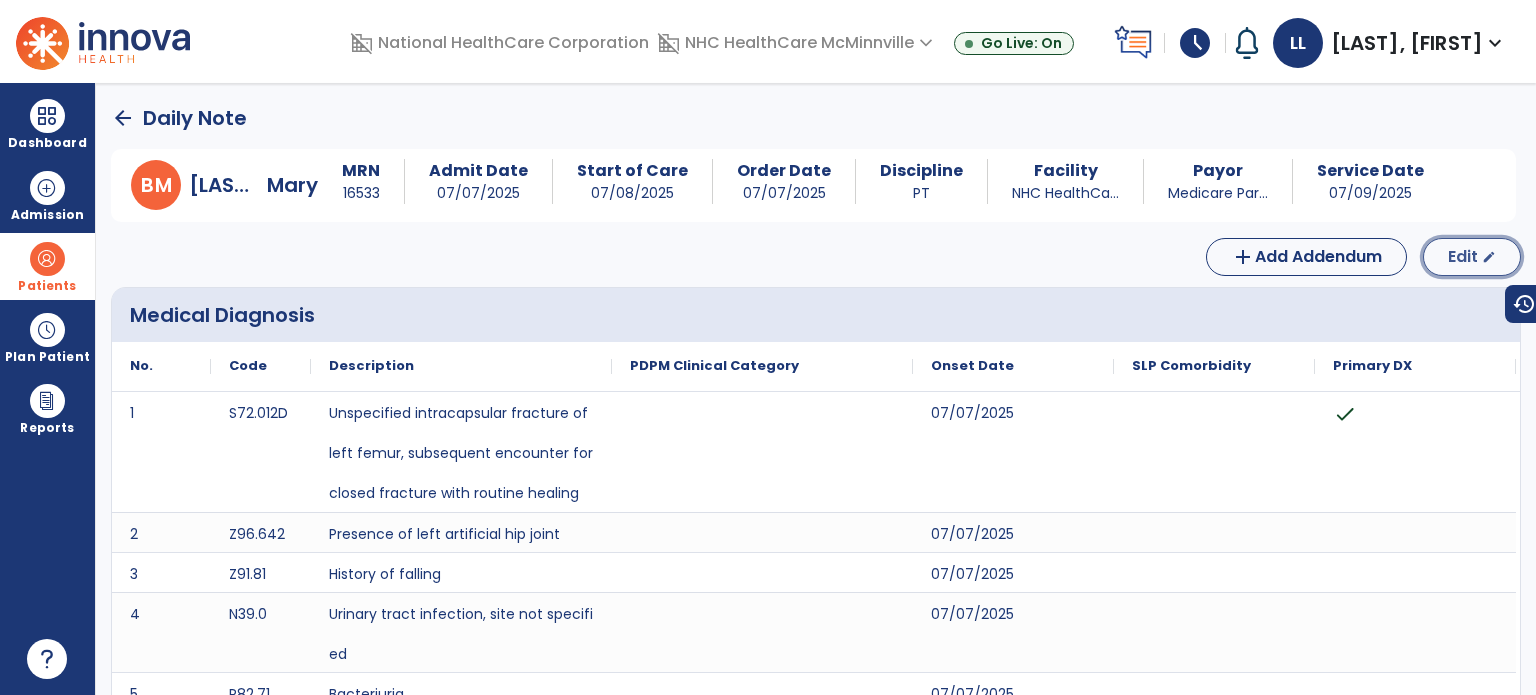 click on "Edit" 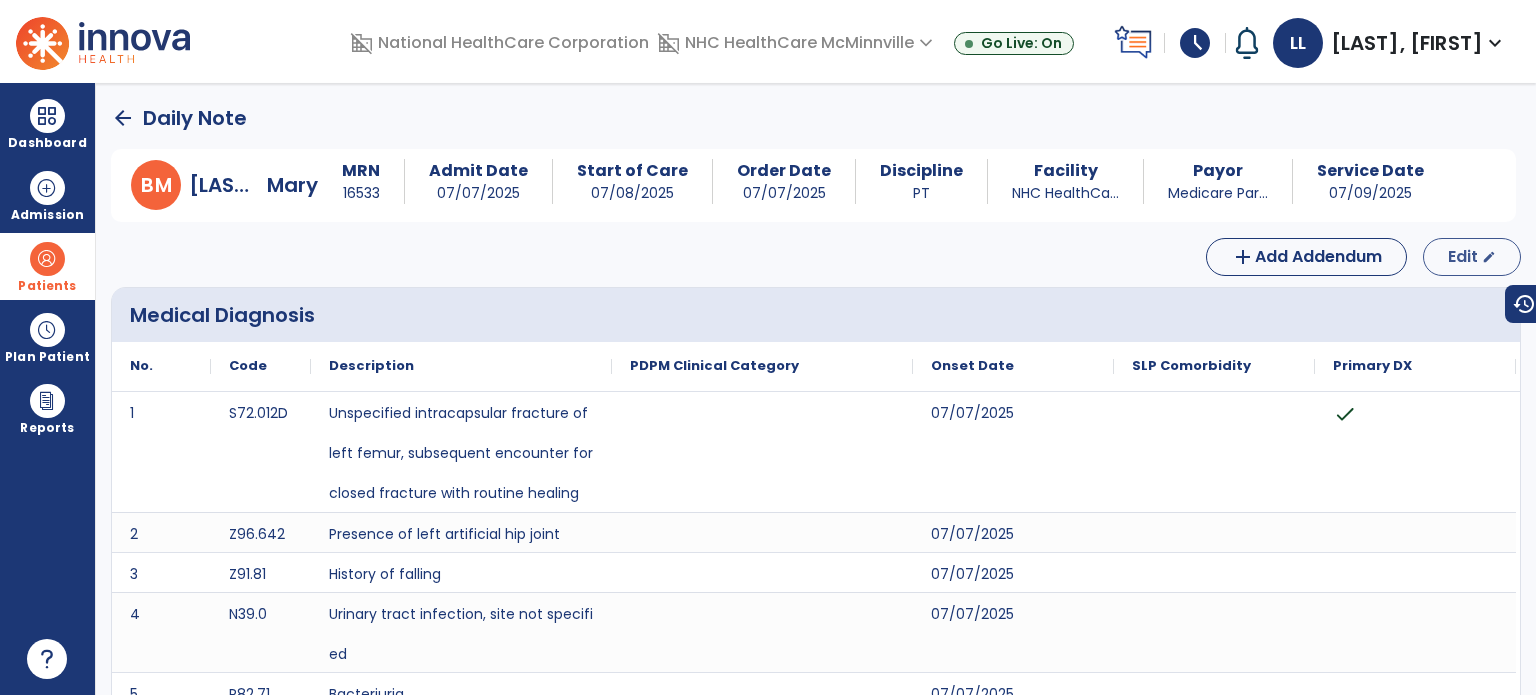 select on "*" 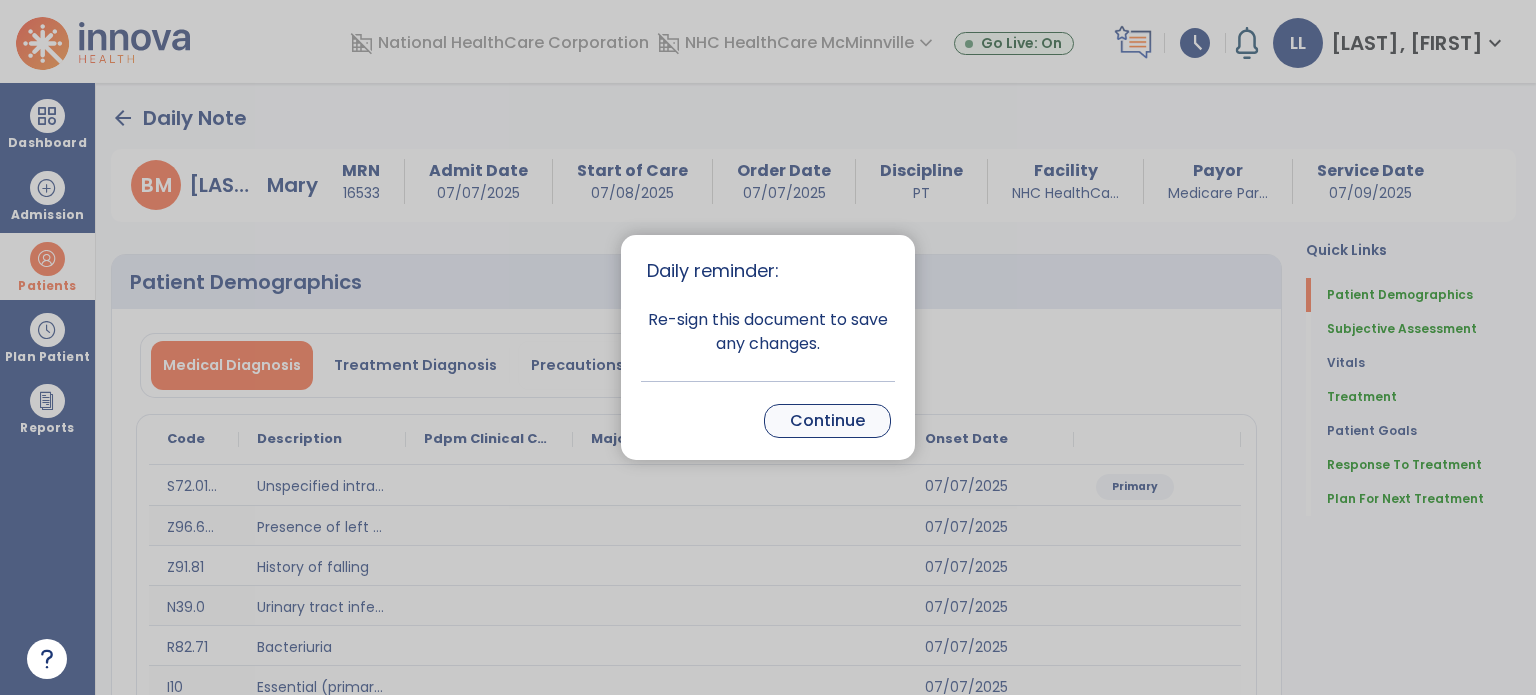 click on "Continue" at bounding box center (827, 421) 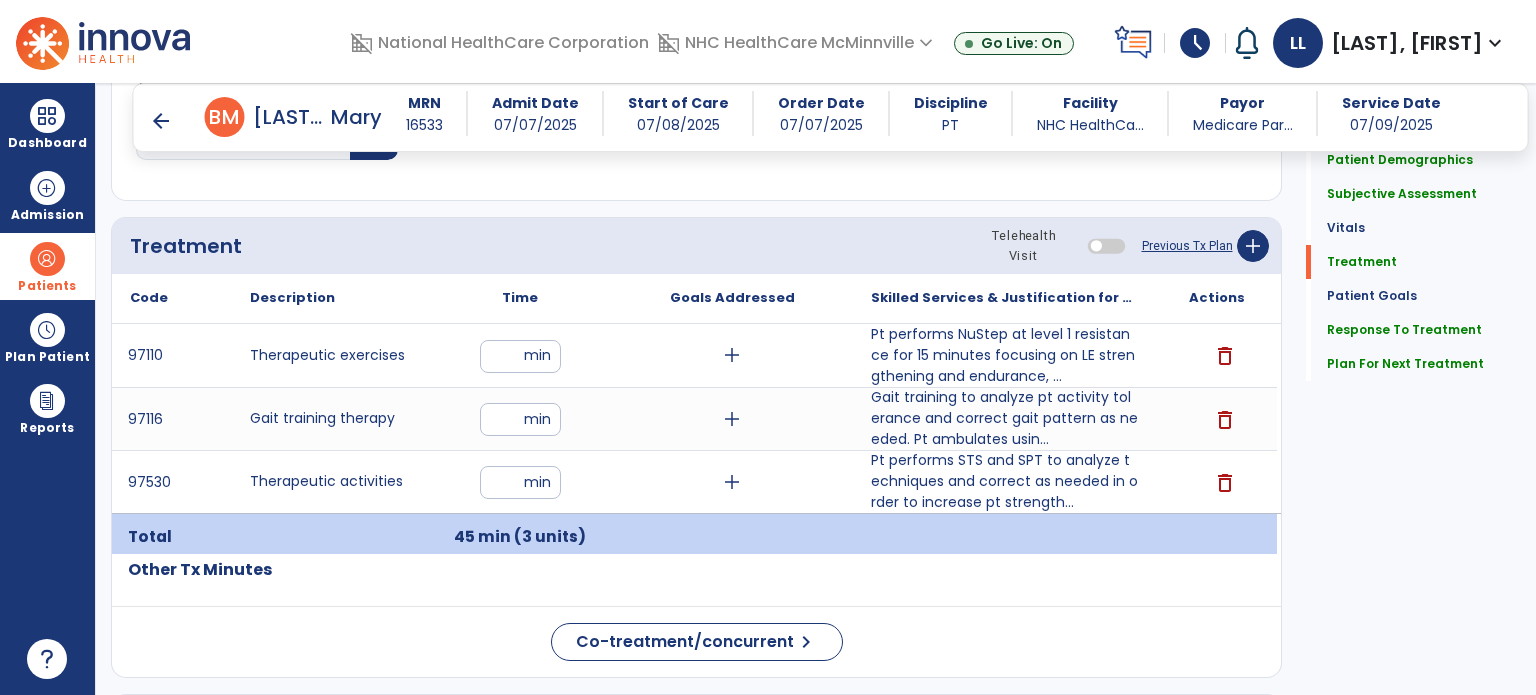 scroll, scrollTop: 1311, scrollLeft: 0, axis: vertical 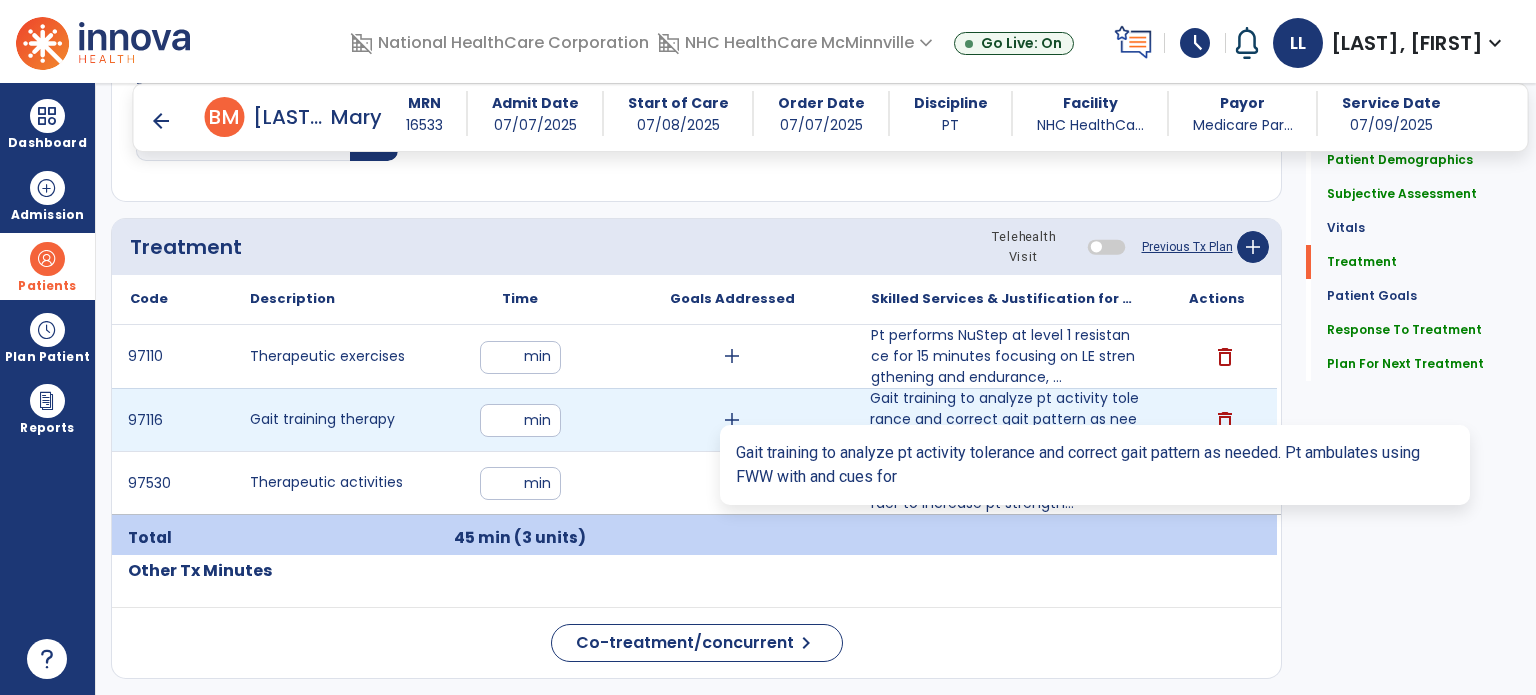 click on "Gait training to analyze pt activity tolerance and correct gait pattern as needed. Pt ambulates usin..." at bounding box center [1004, 419] 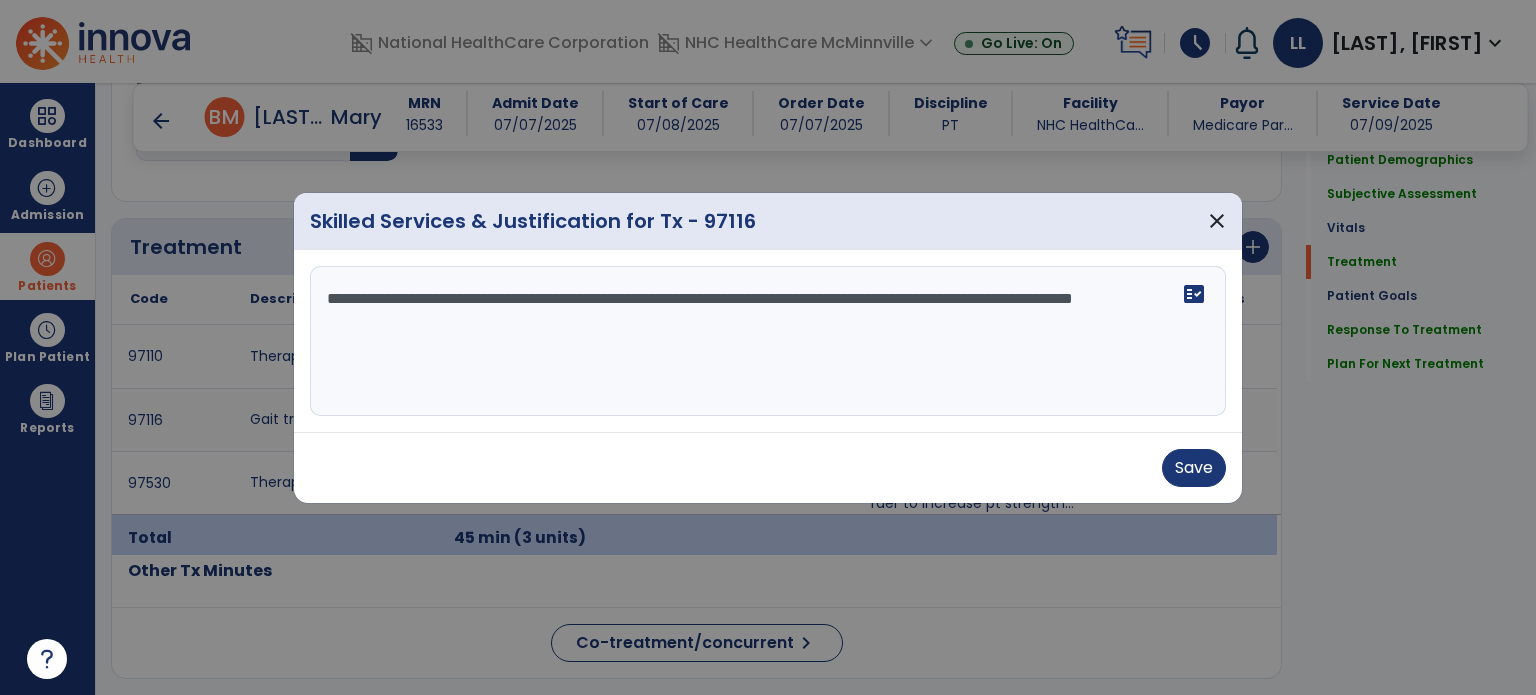click on "**********" at bounding box center (768, 341) 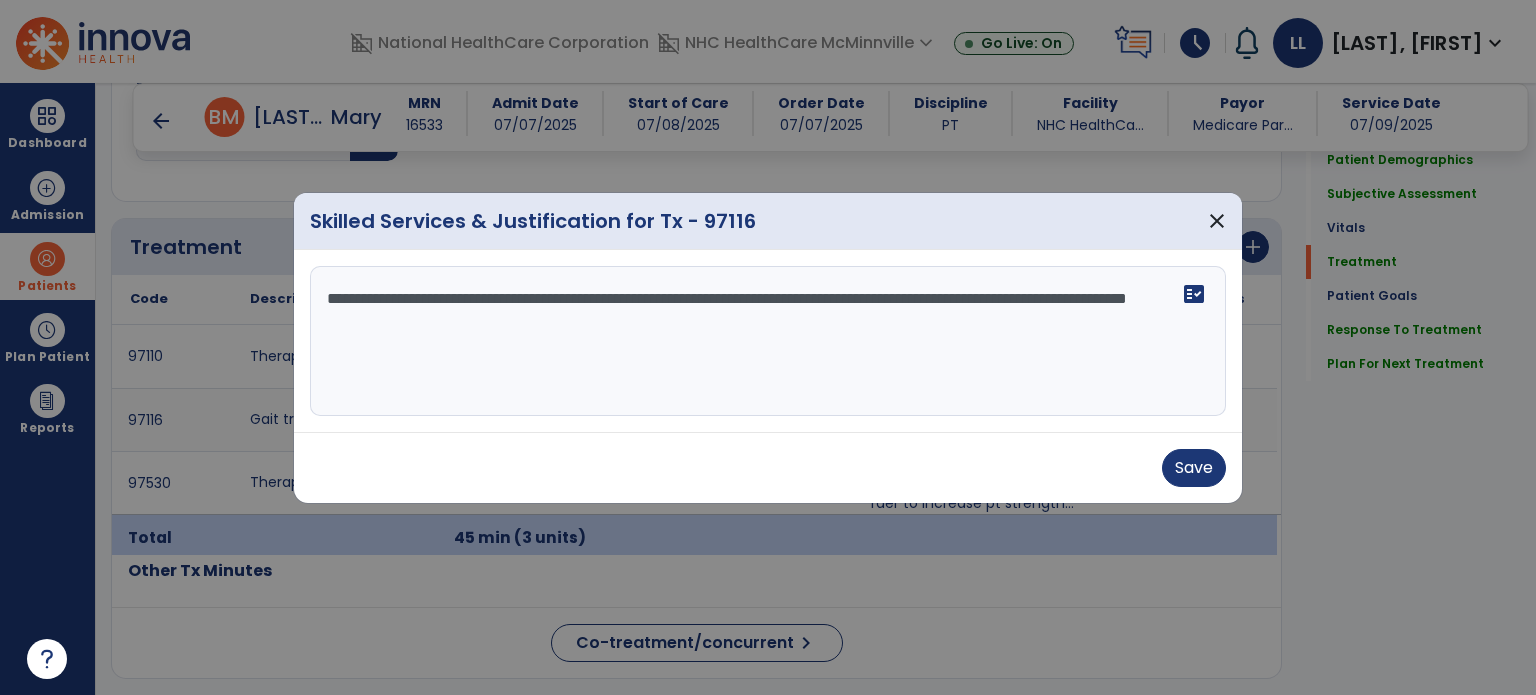 click on "**********" at bounding box center (768, 341) 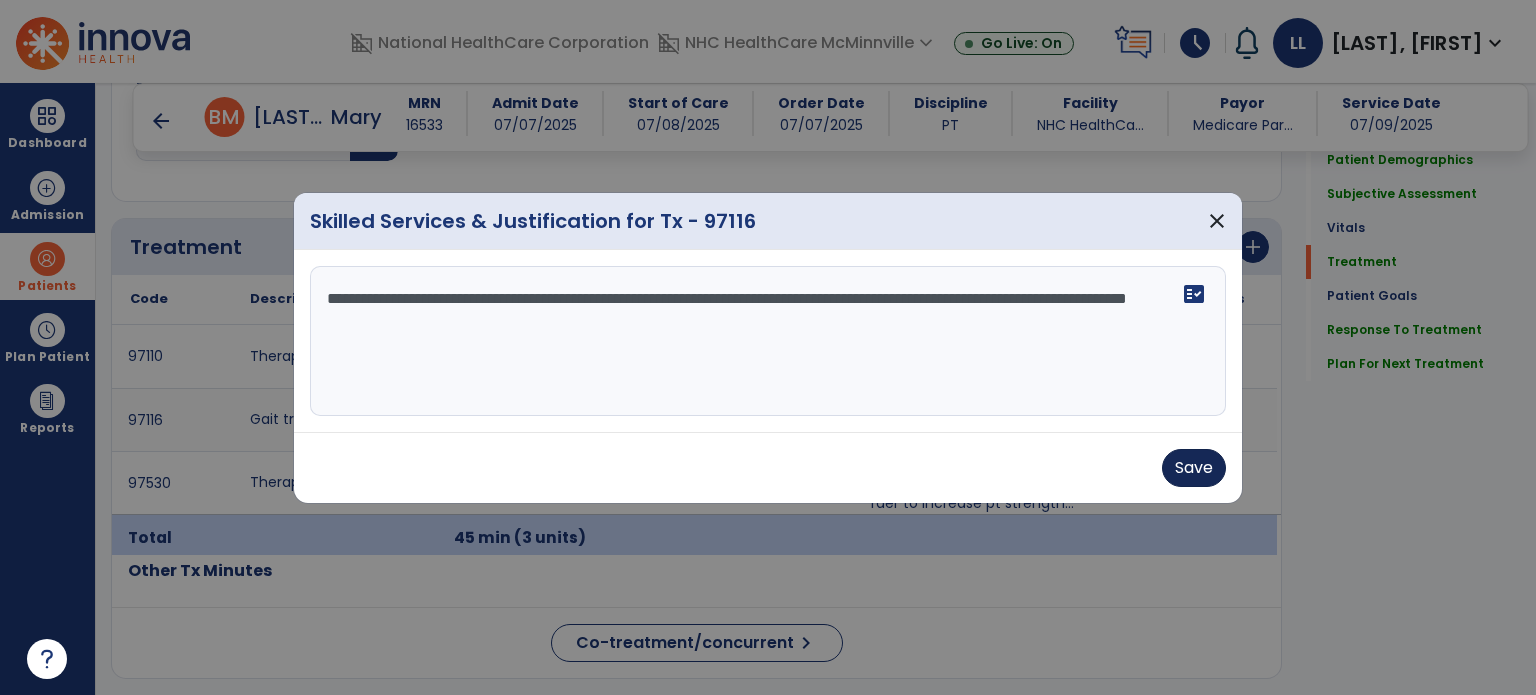 type on "**********" 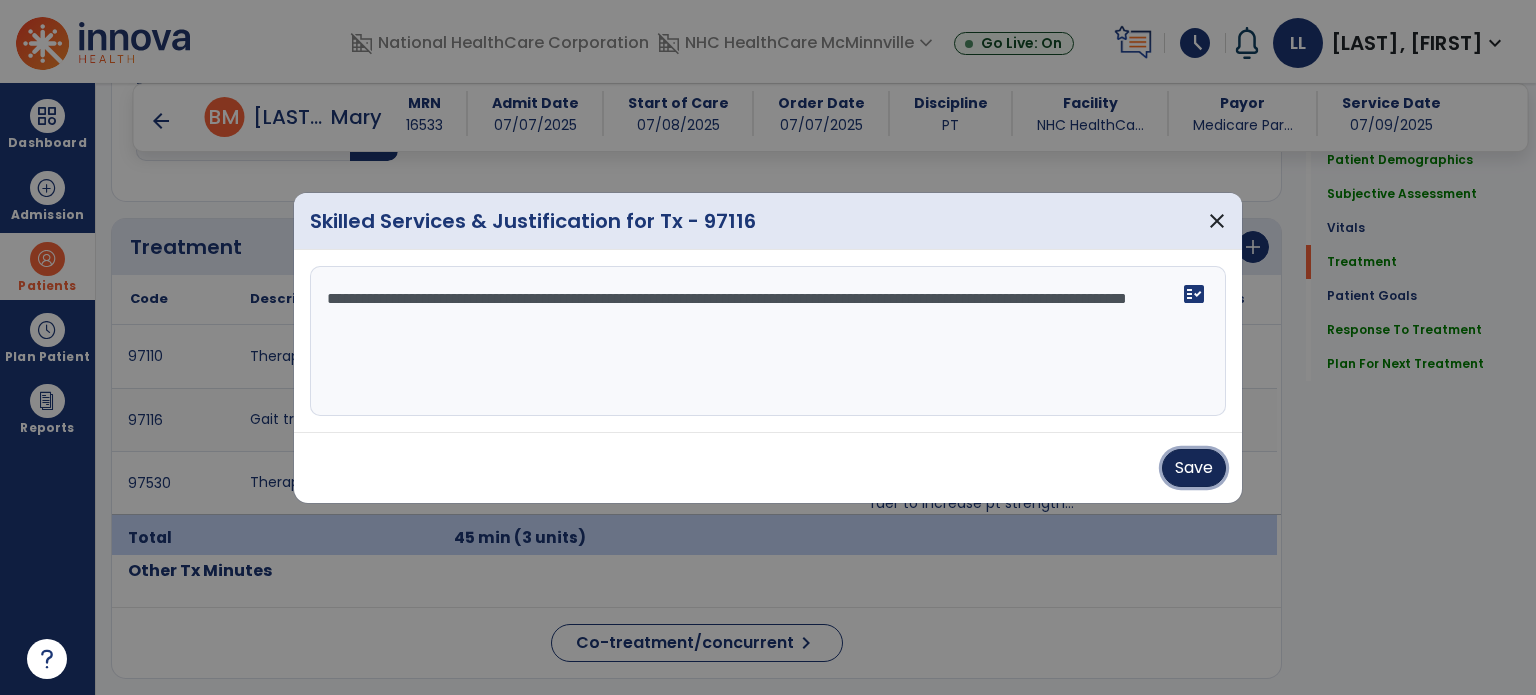click on "Save" at bounding box center (1194, 468) 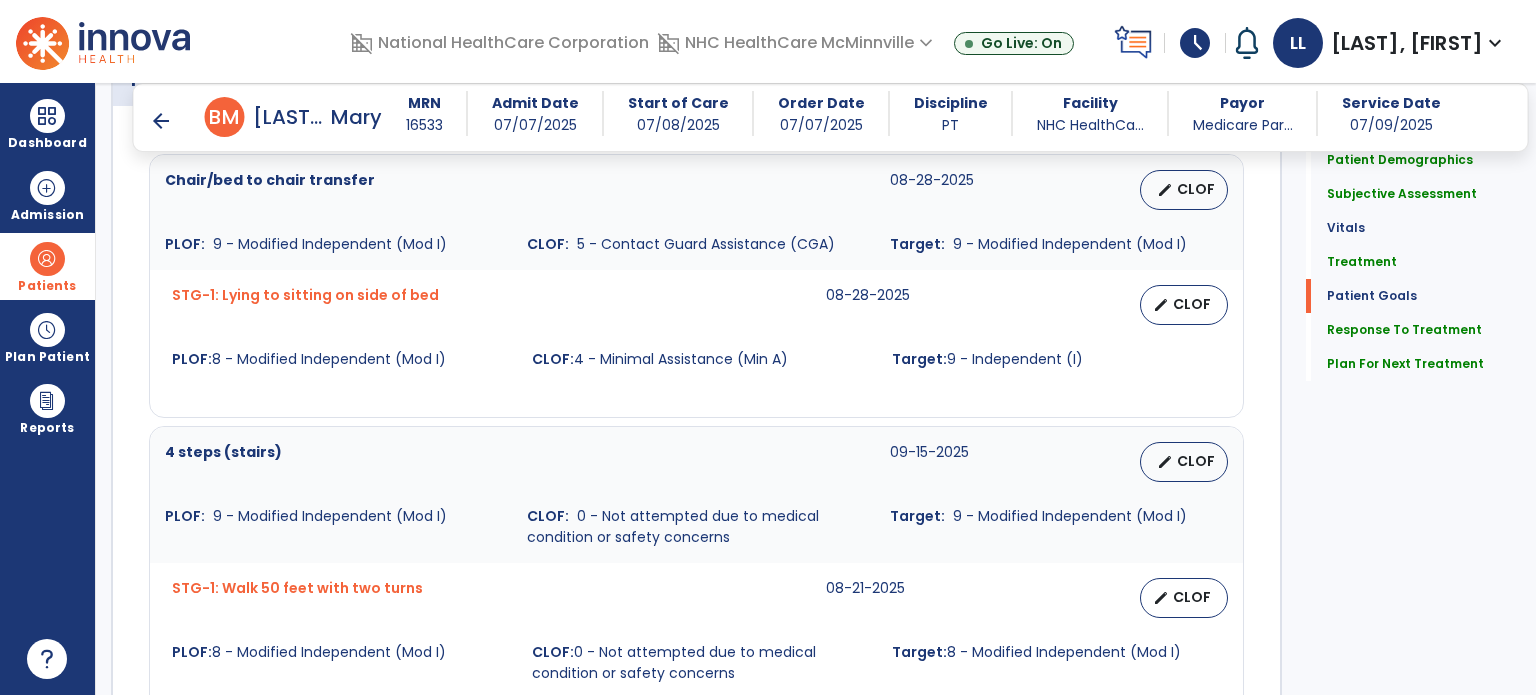 scroll, scrollTop: 1956, scrollLeft: 0, axis: vertical 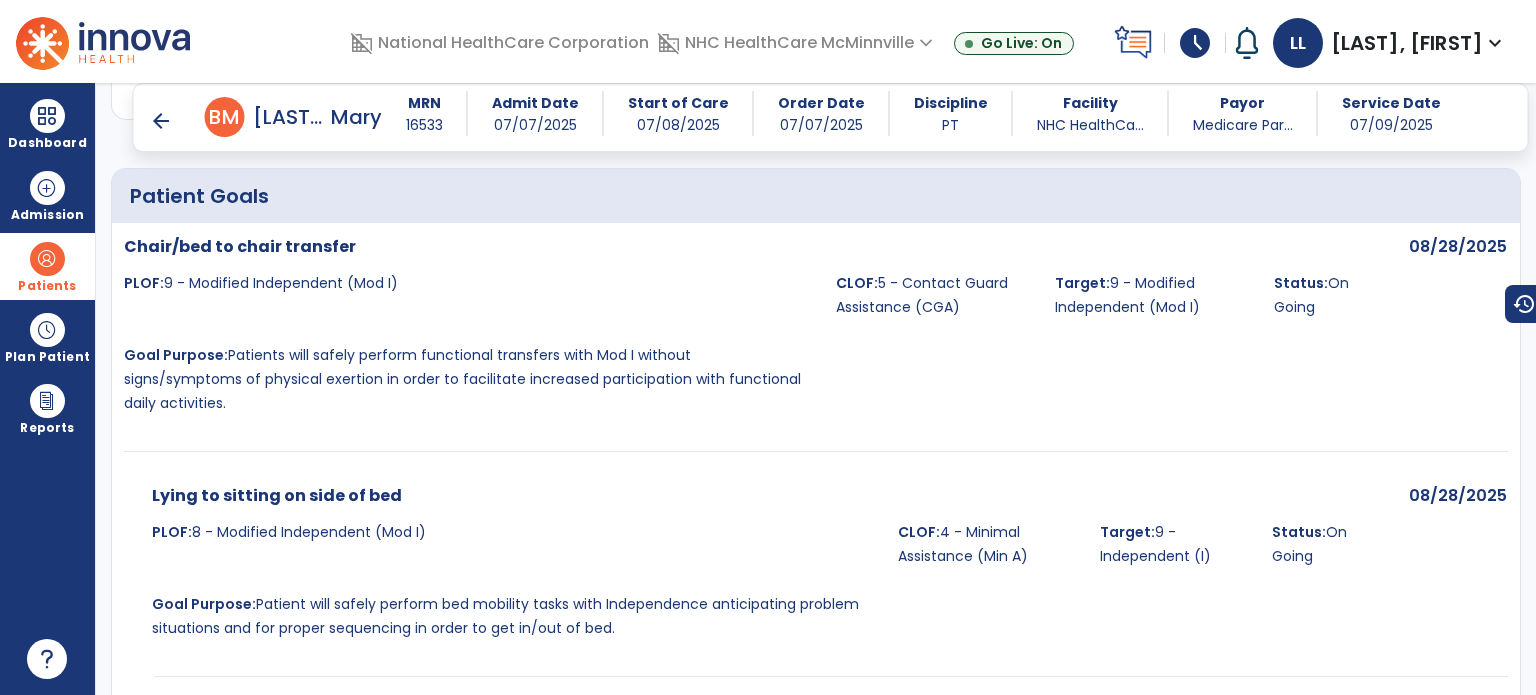 click on "arrow_back" at bounding box center [165, 121] 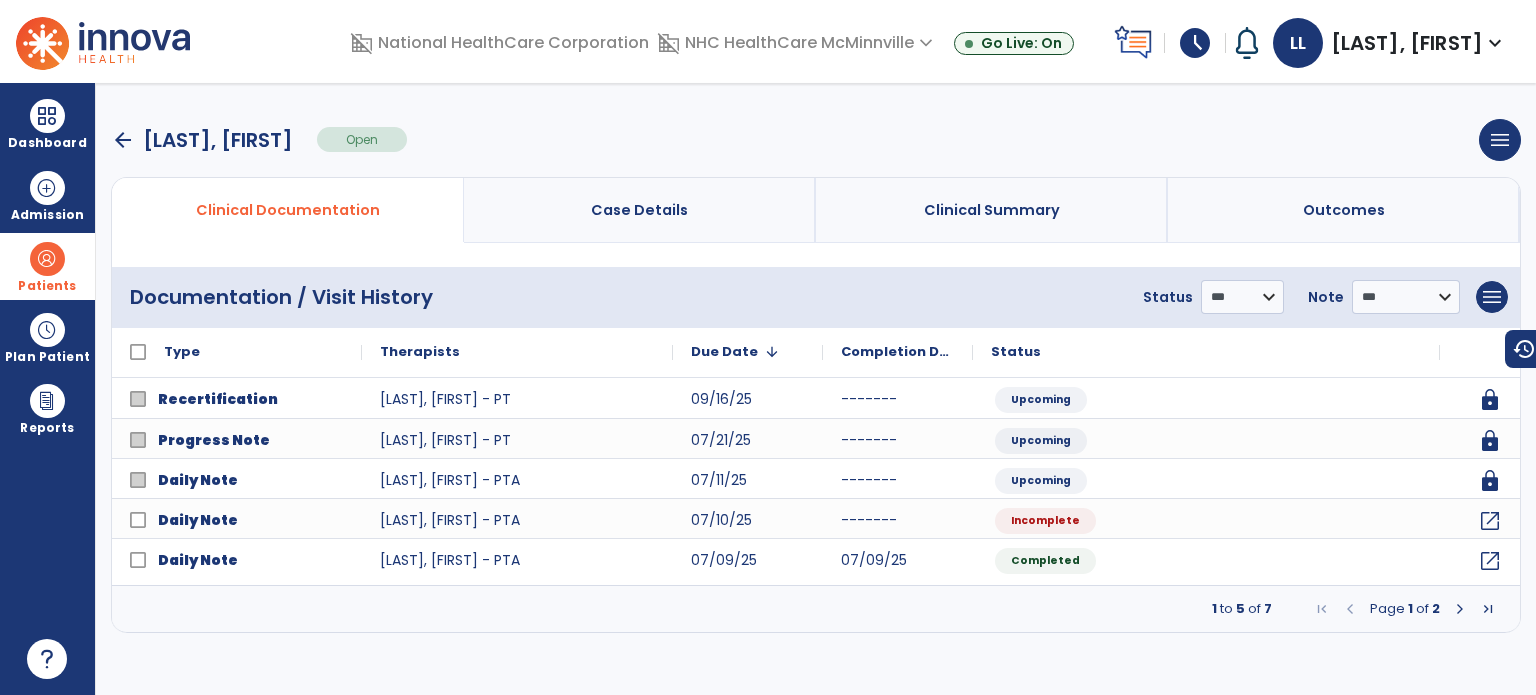 click at bounding box center [1460, 609] 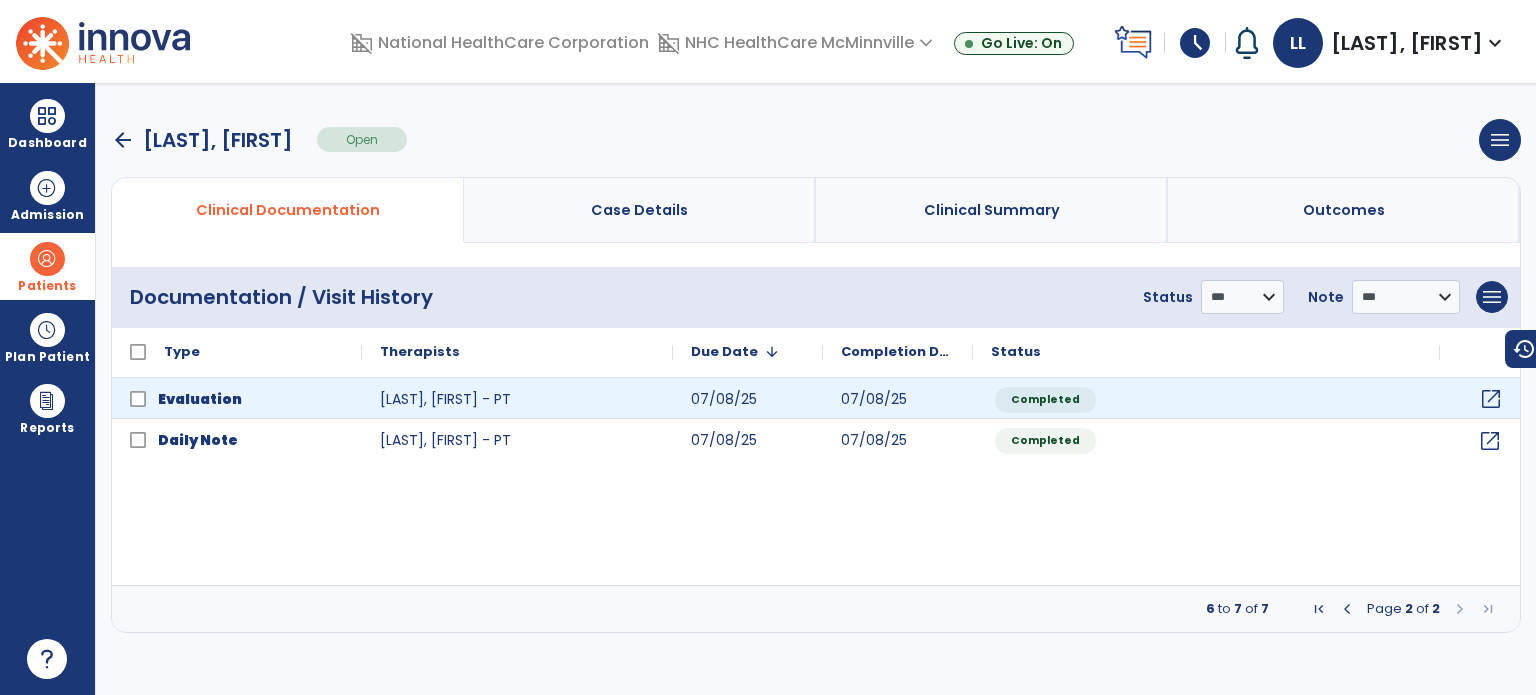 click on "open_in_new" 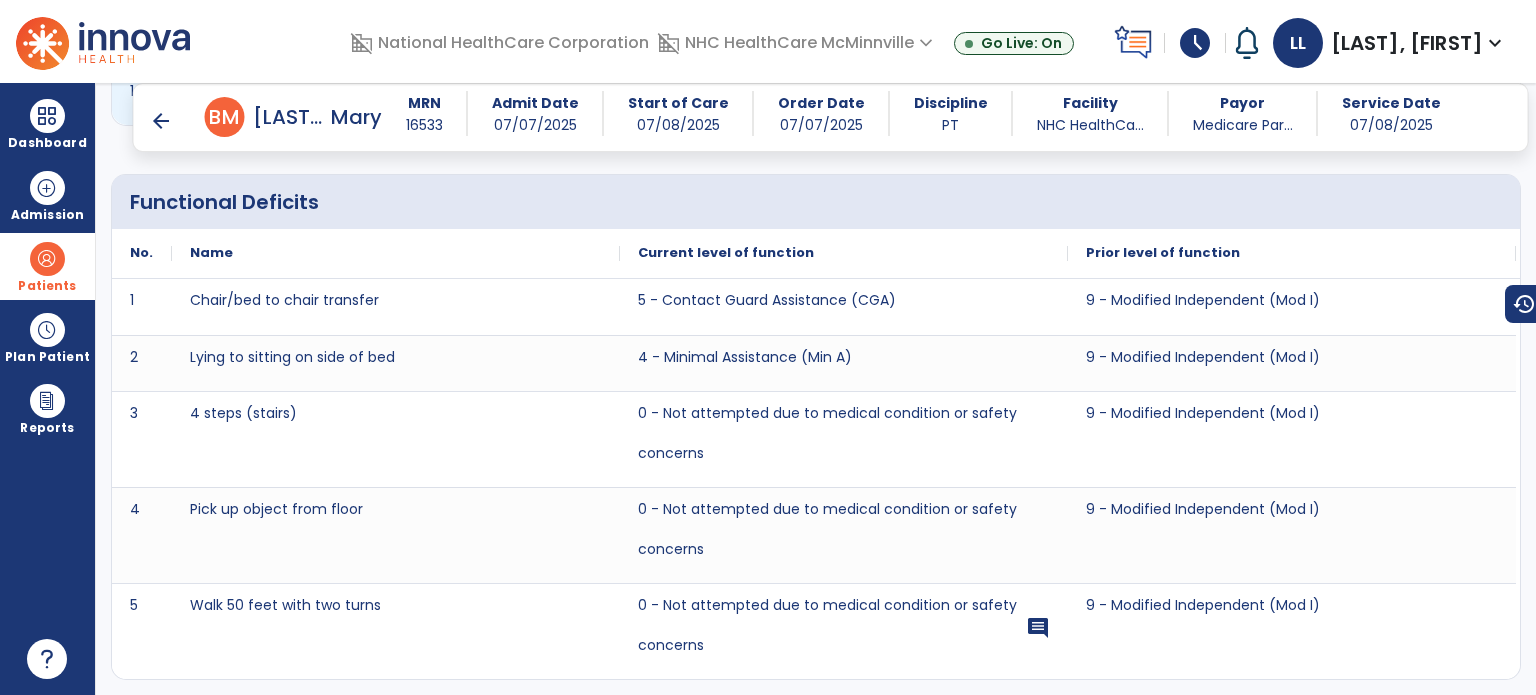 scroll, scrollTop: 3832, scrollLeft: 0, axis: vertical 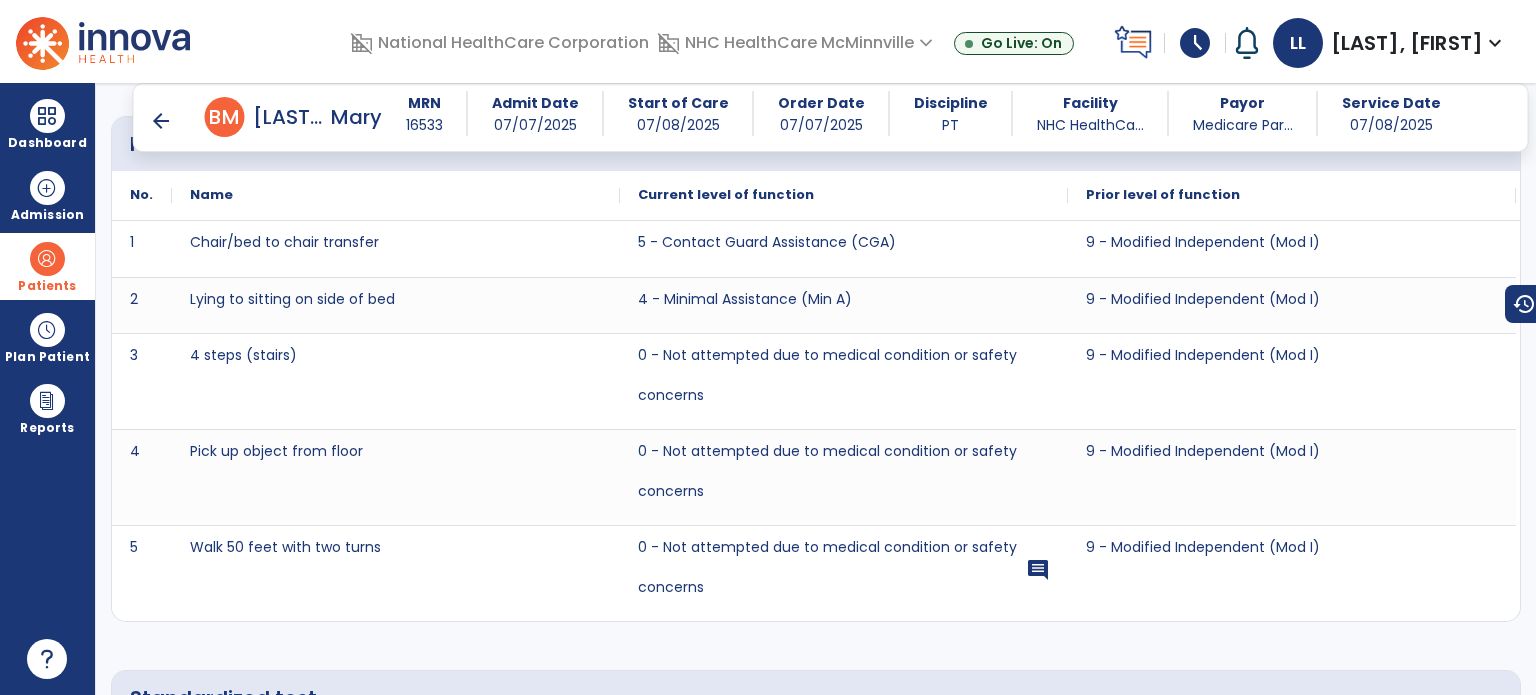 click on "arrow_back" at bounding box center [161, 121] 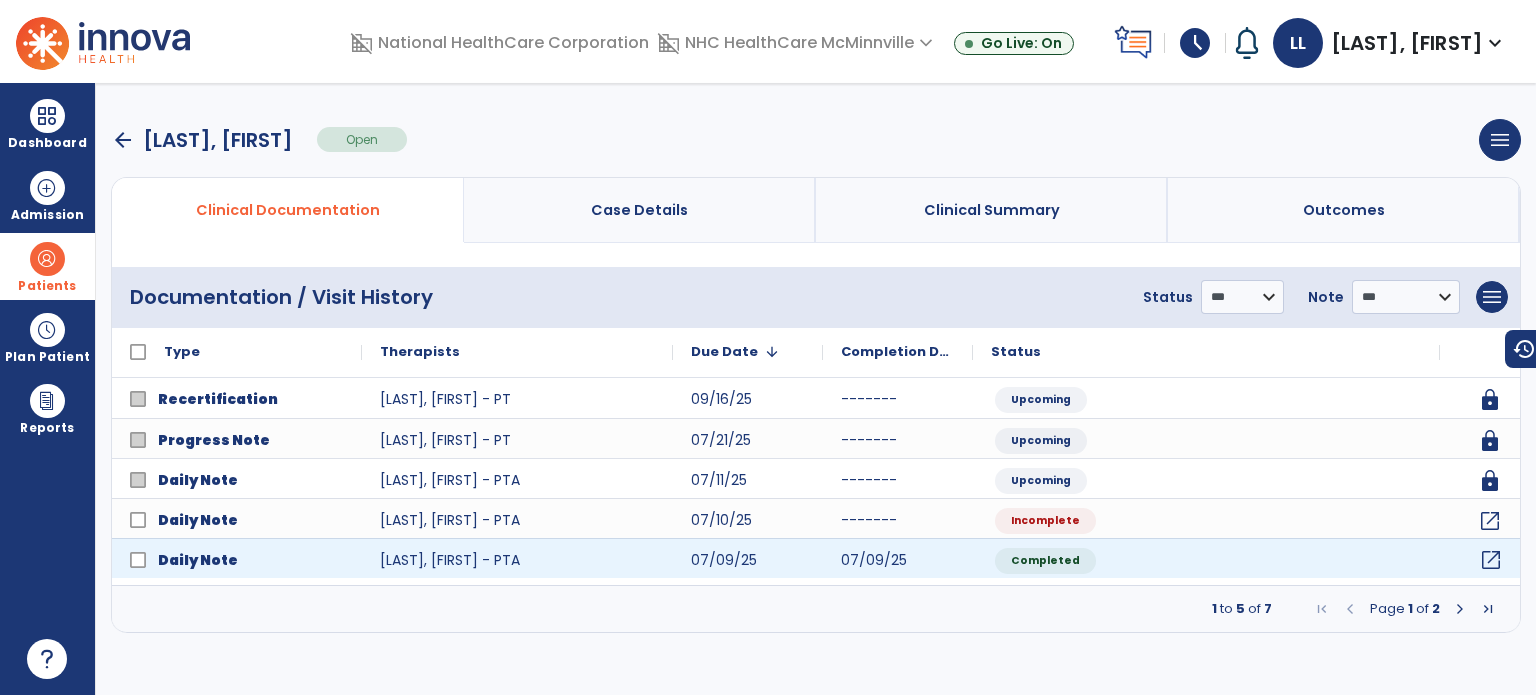 click on "open_in_new" 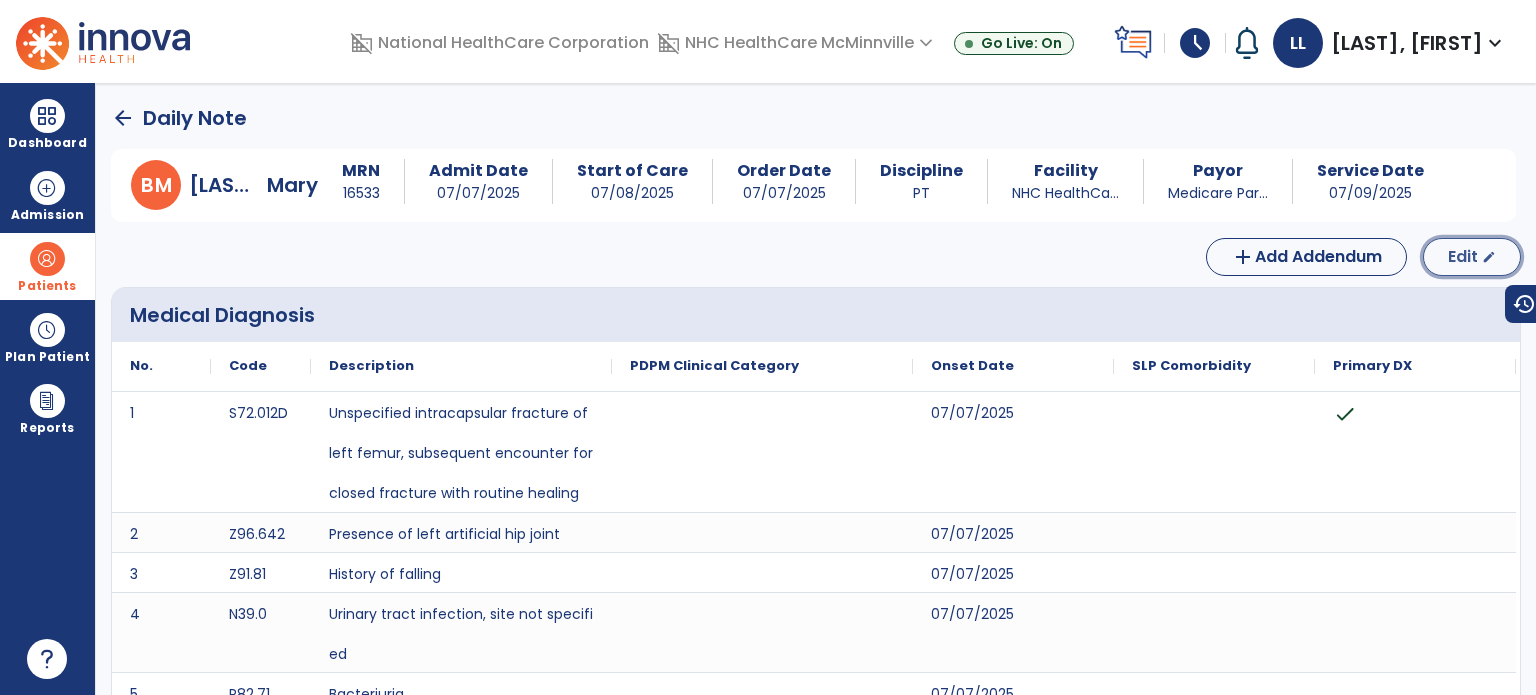 click on "Edit  edit" 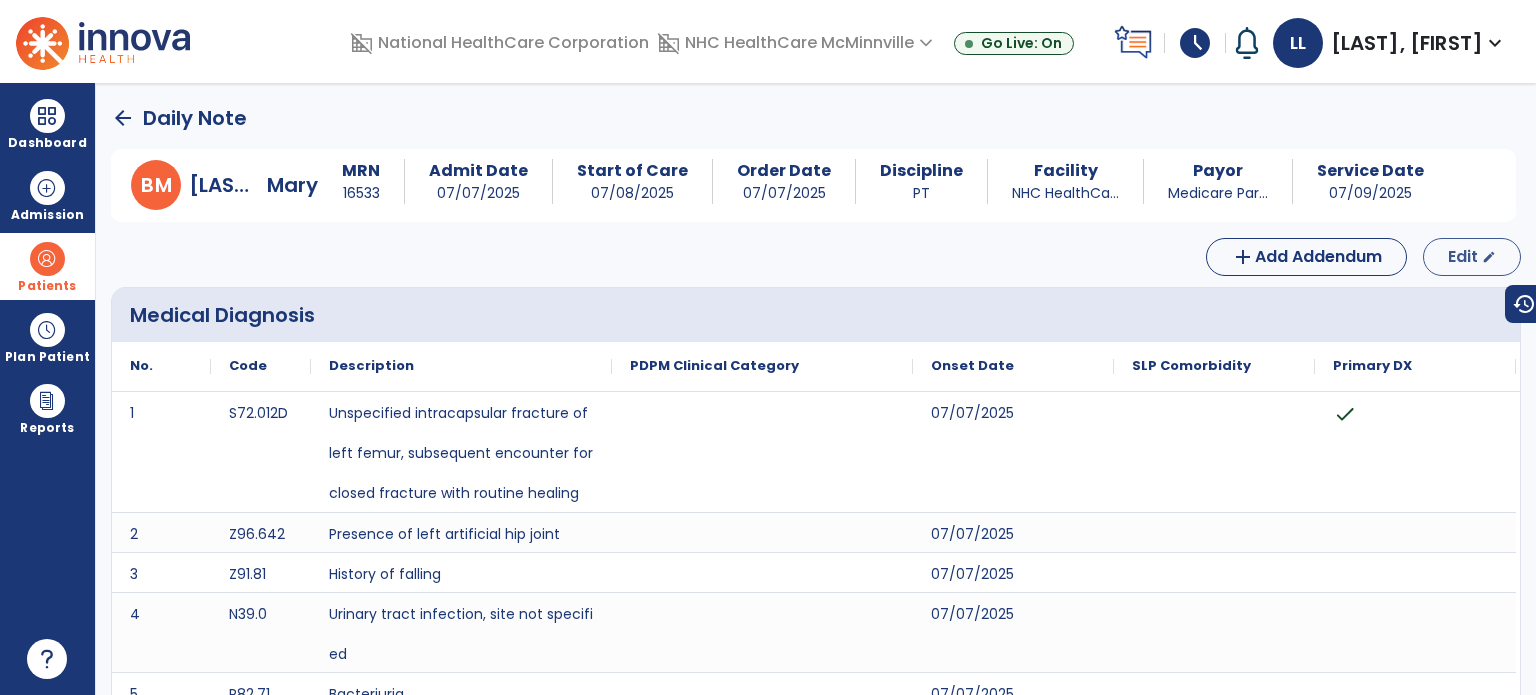 select on "*" 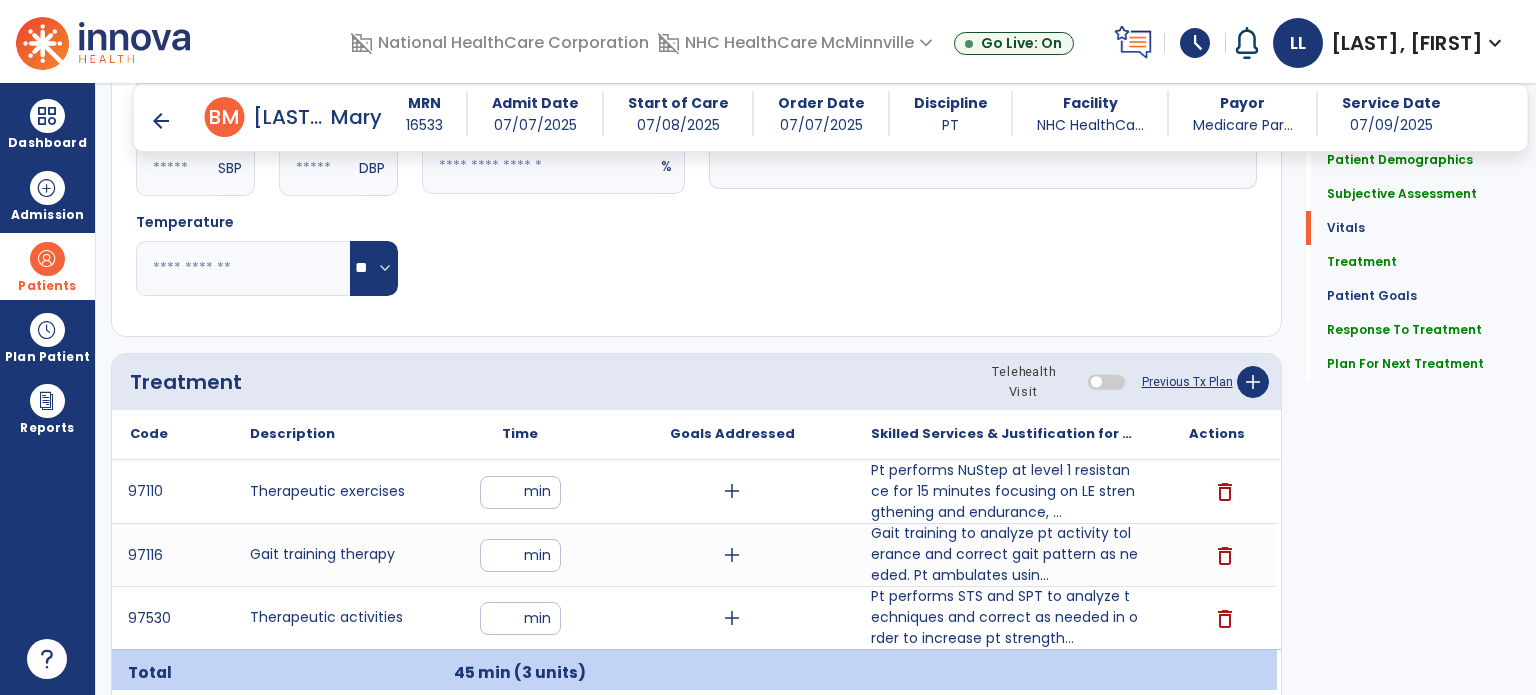 scroll, scrollTop: 1175, scrollLeft: 0, axis: vertical 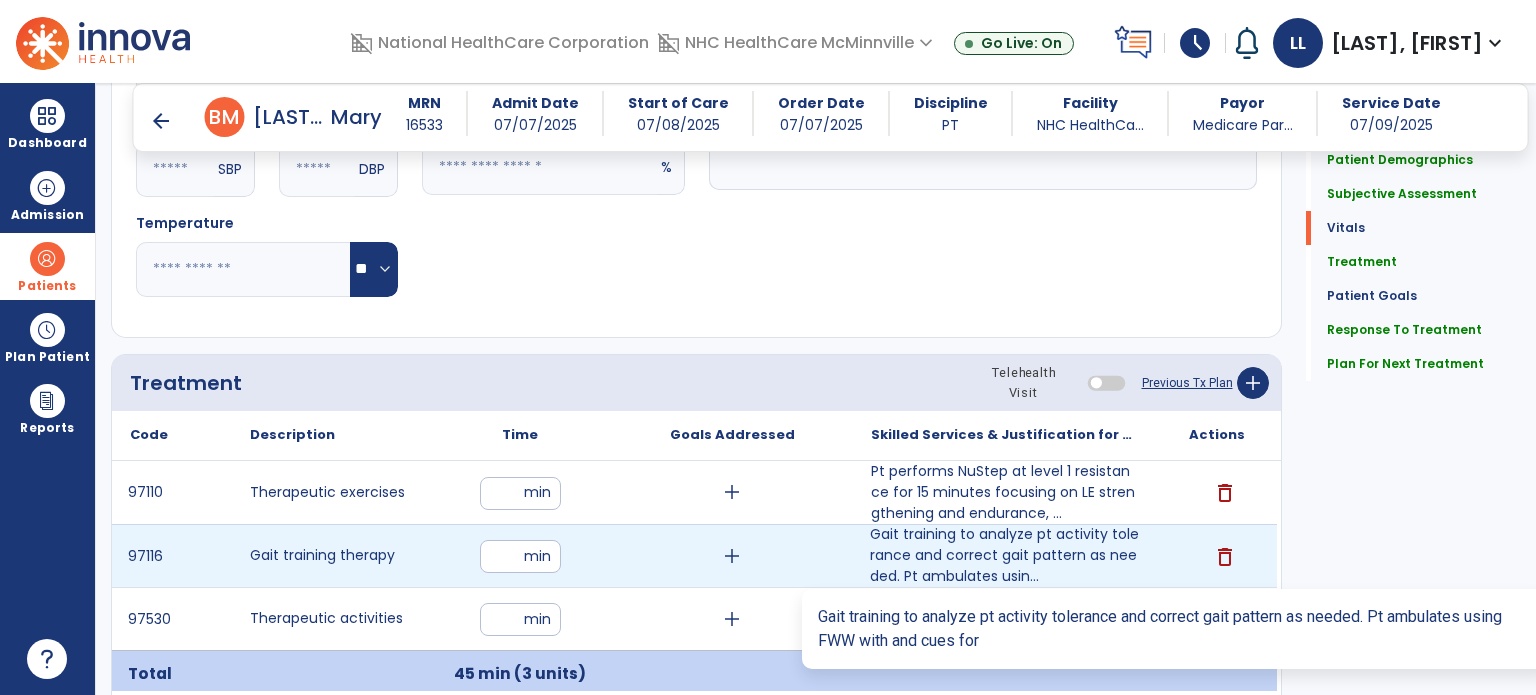click on "Gait training to analyze pt activity tolerance and correct gait pattern as needed. Pt ambulates usin..." at bounding box center (1004, 555) 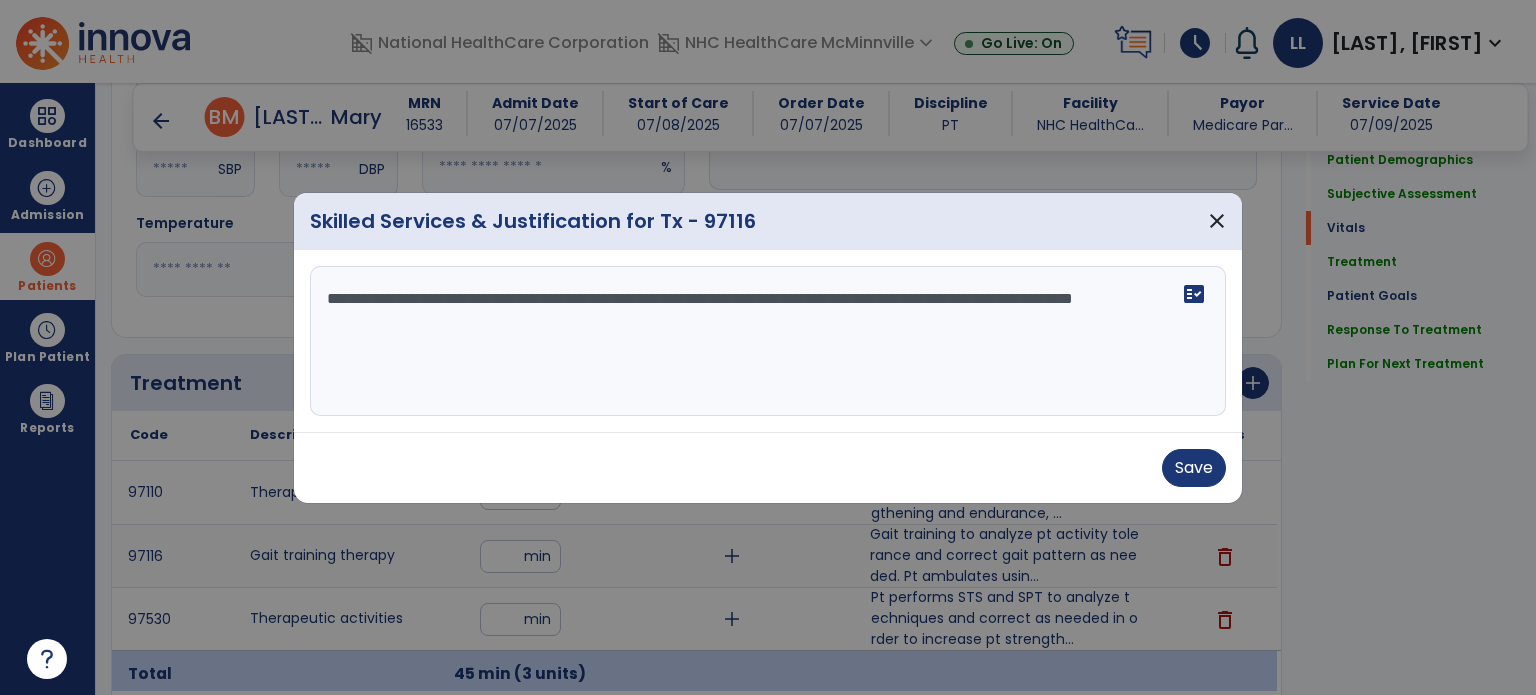 click on "**********" at bounding box center [768, 341] 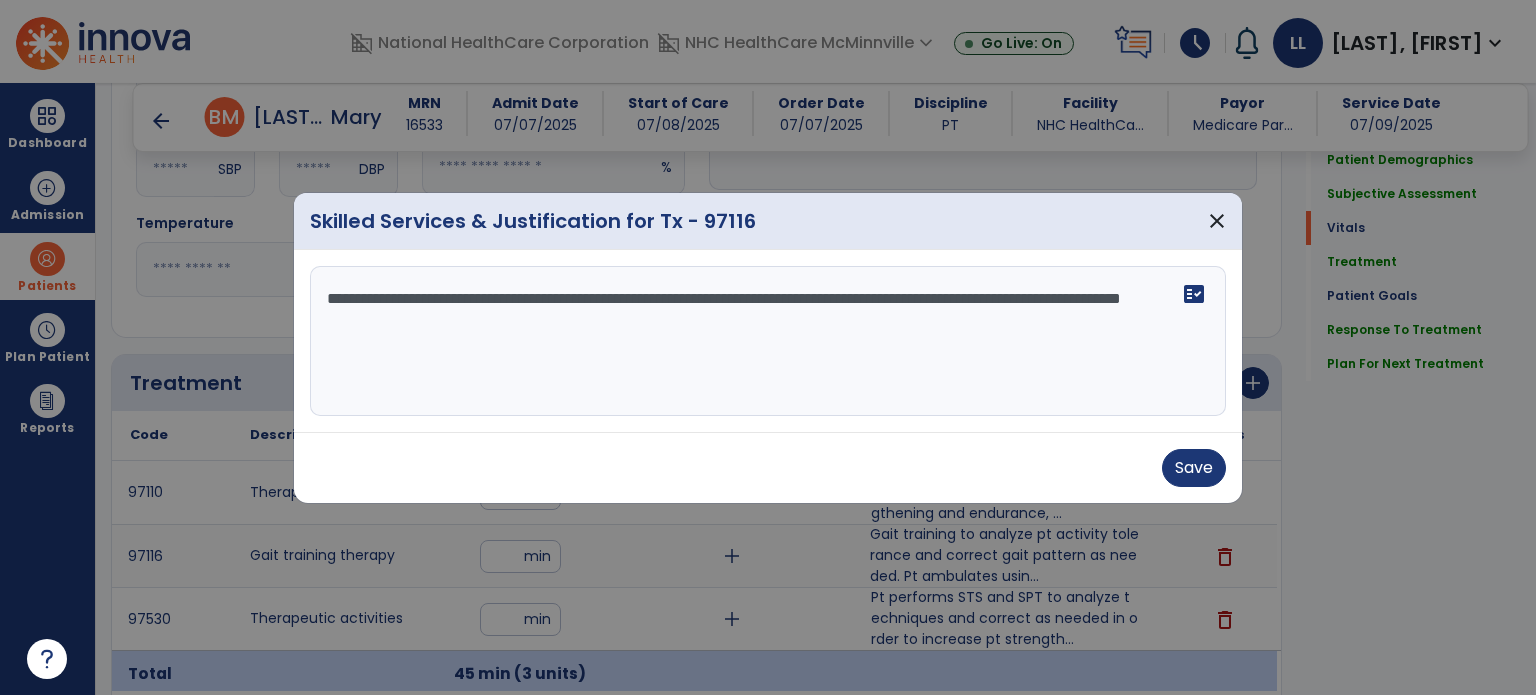 click on "**********" at bounding box center (768, 341) 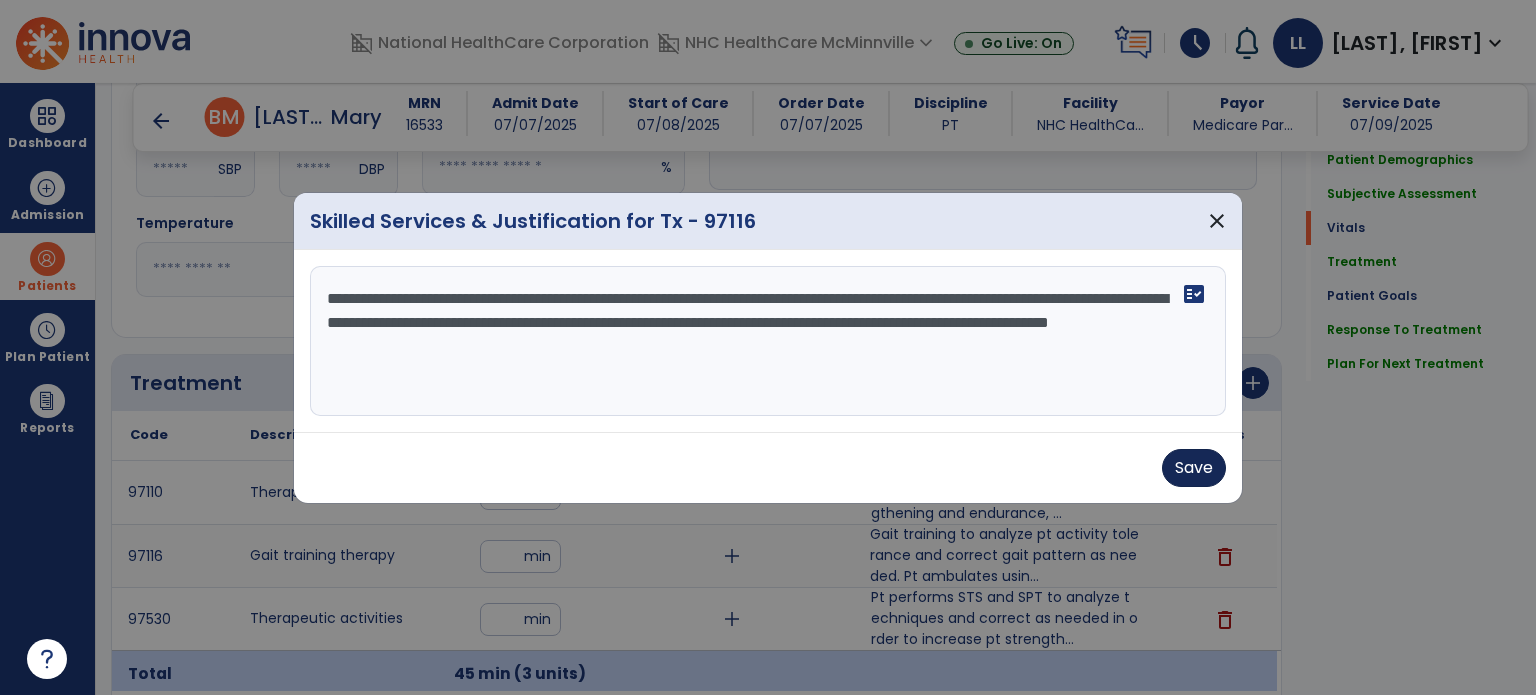 type on "**********" 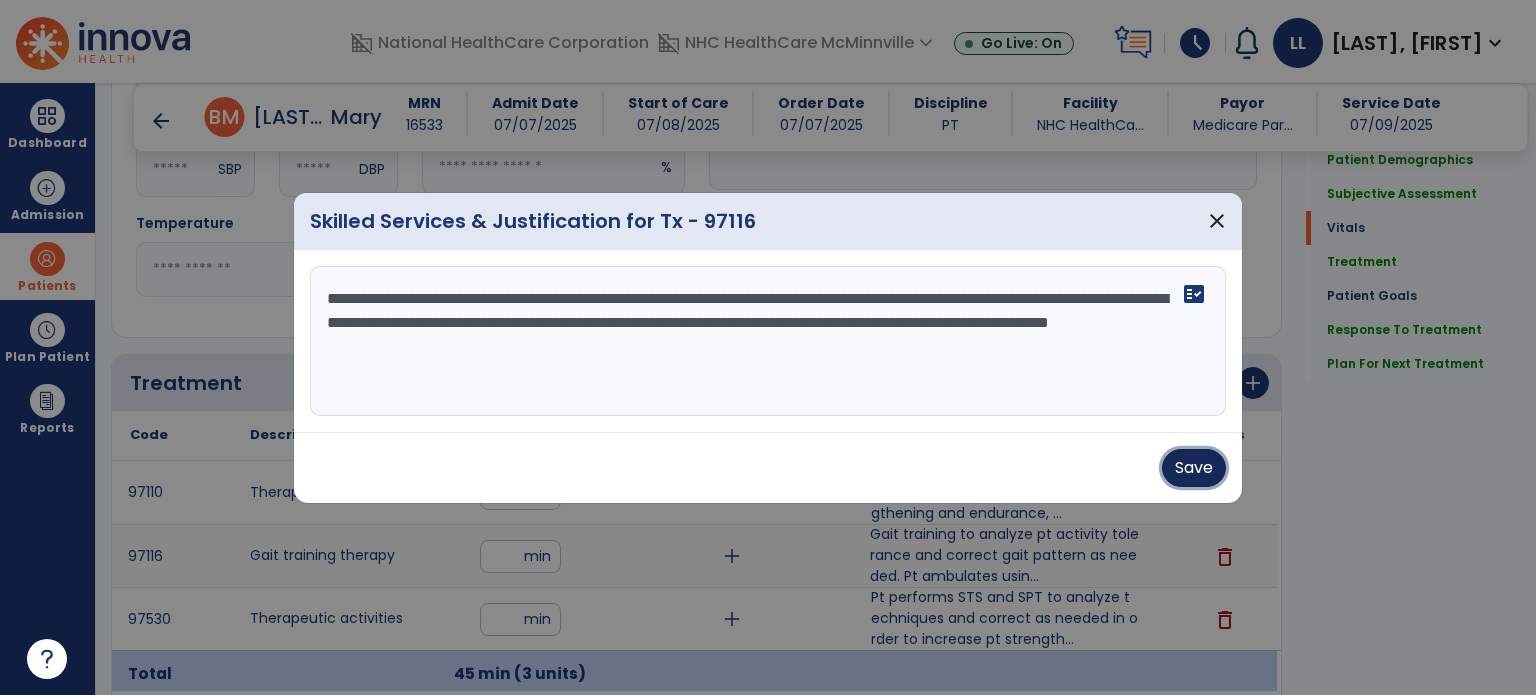 click on "Save" at bounding box center [1194, 468] 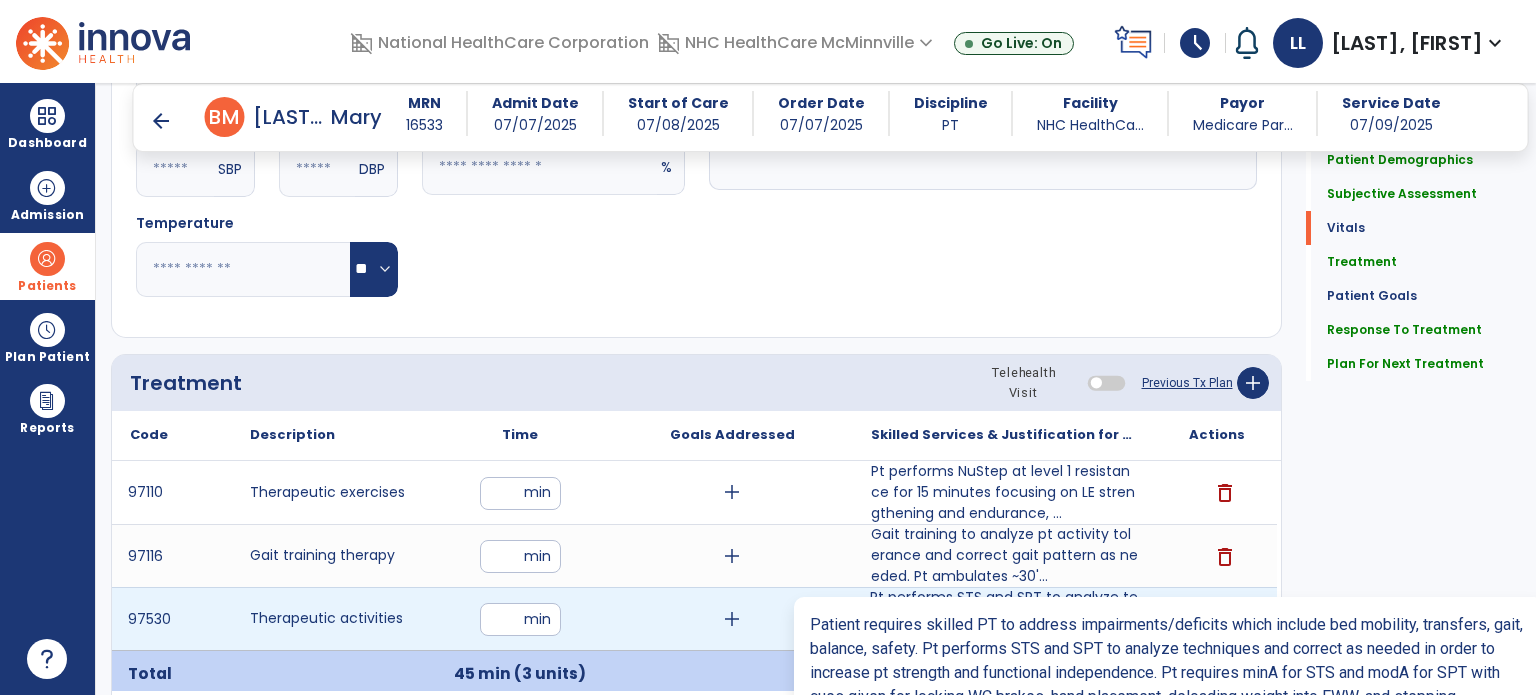 click on "Pt performs STS and SPT to analyze techniques and correct as needed in order to increase pt strength..." at bounding box center (1004, 618) 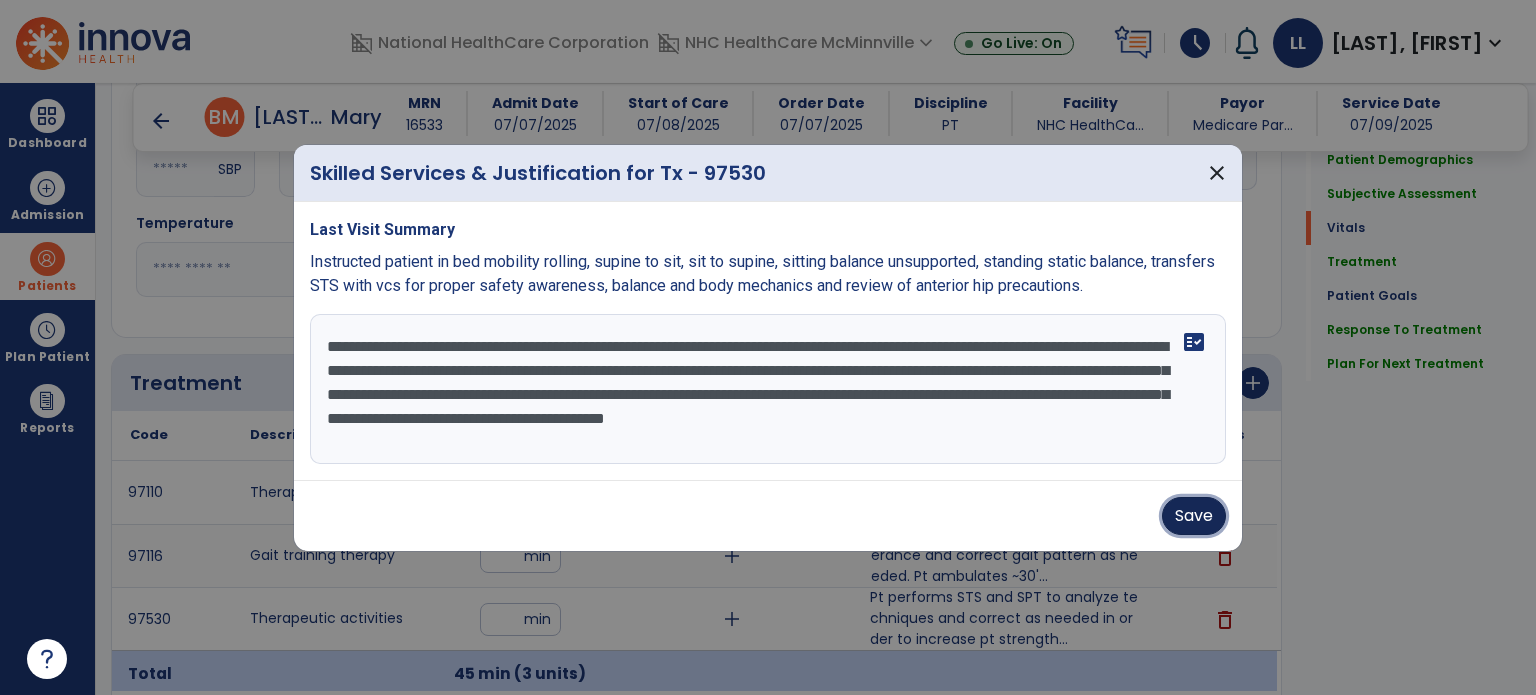 click on "Save" at bounding box center [1194, 516] 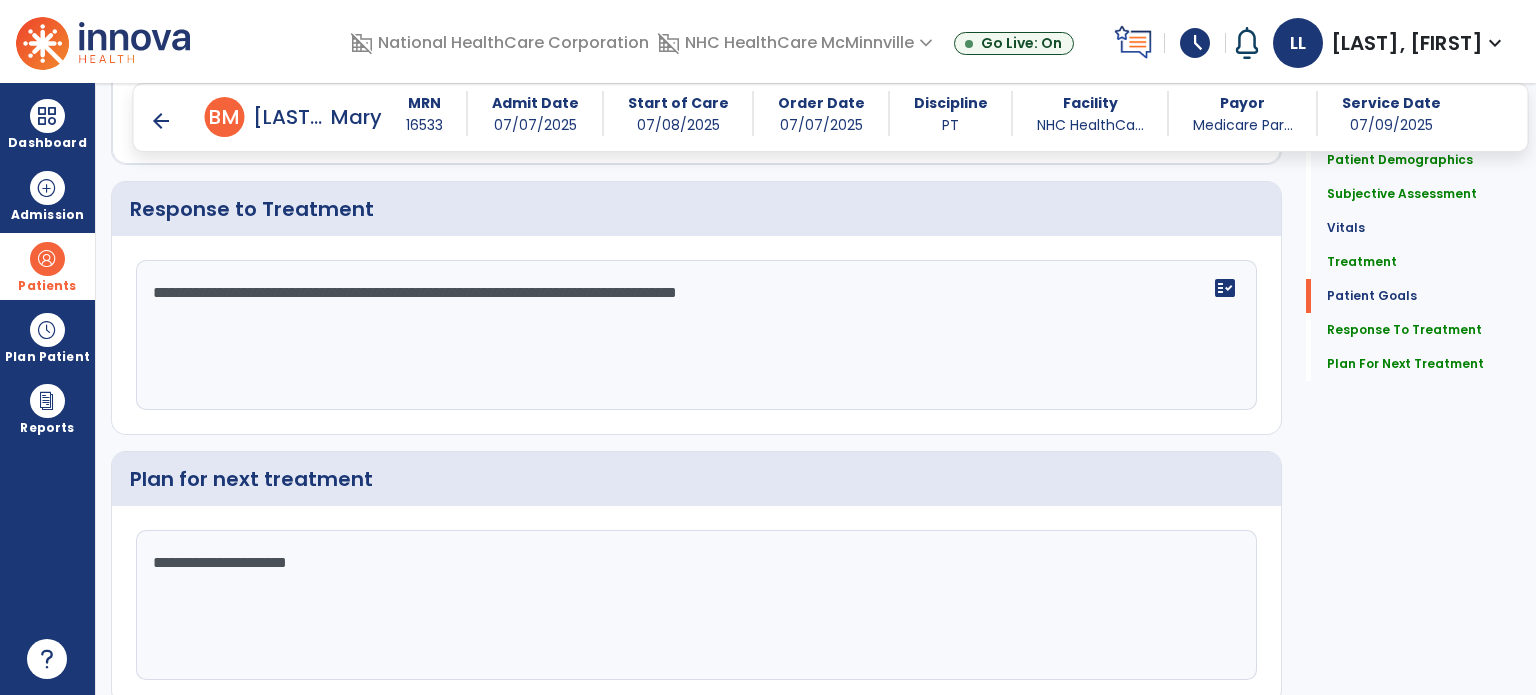 scroll, scrollTop: 3216, scrollLeft: 0, axis: vertical 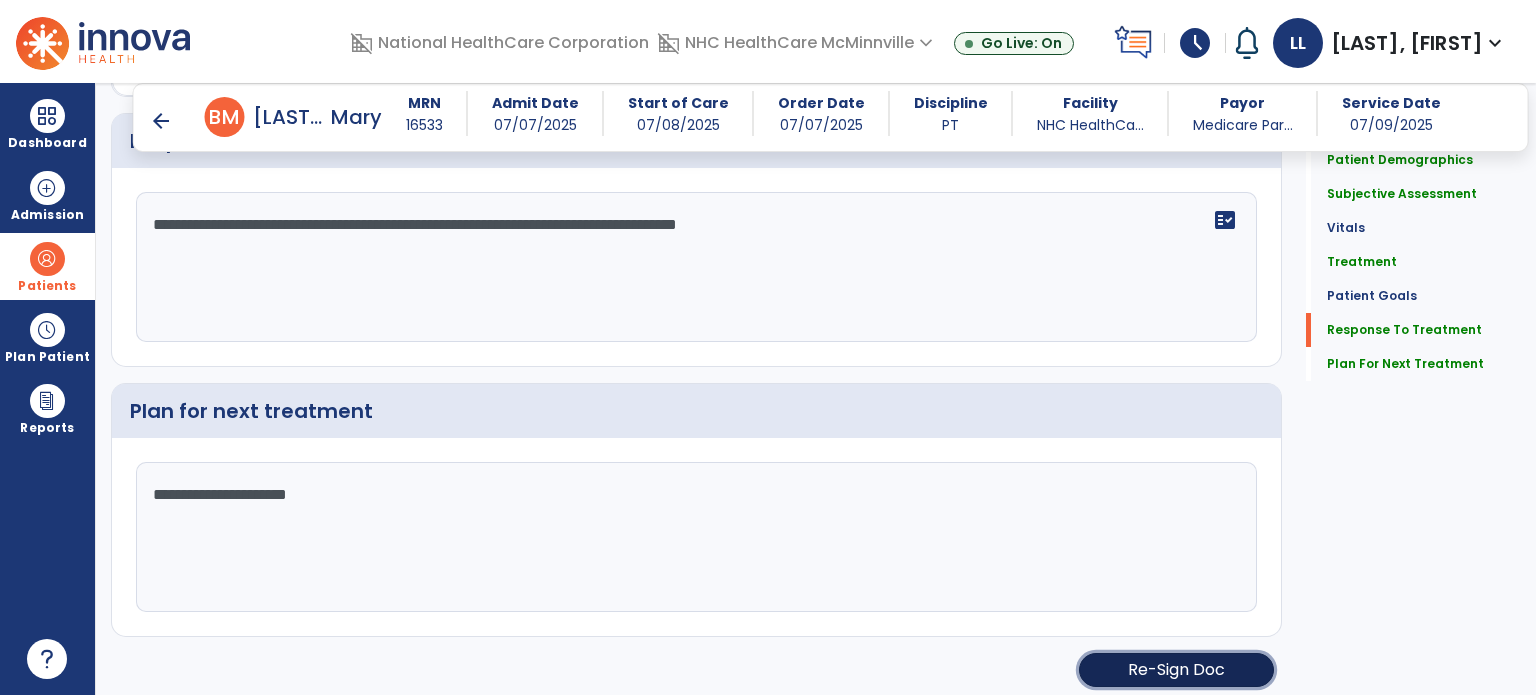 click on "Re-Sign Doc" 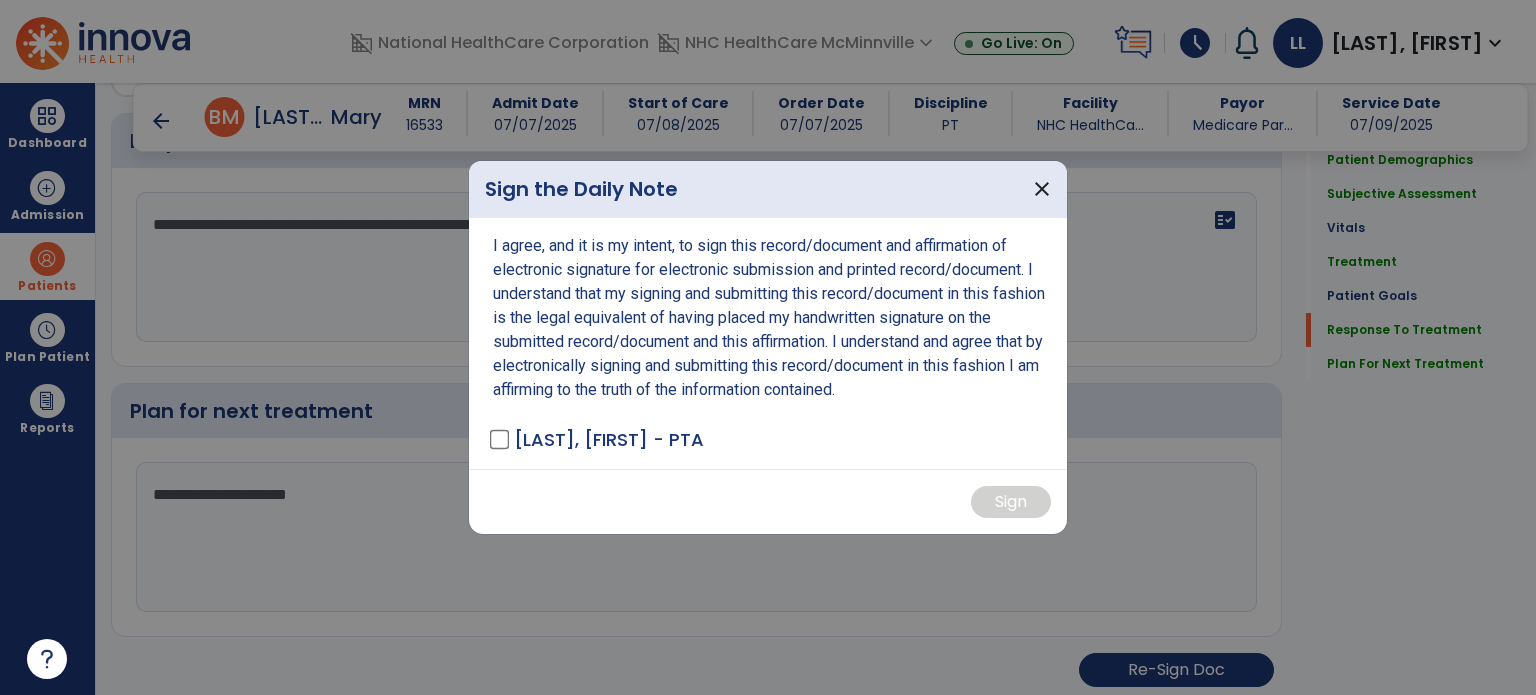 click on "[LAST], [FIRST] - PTA" at bounding box center (598, 439) 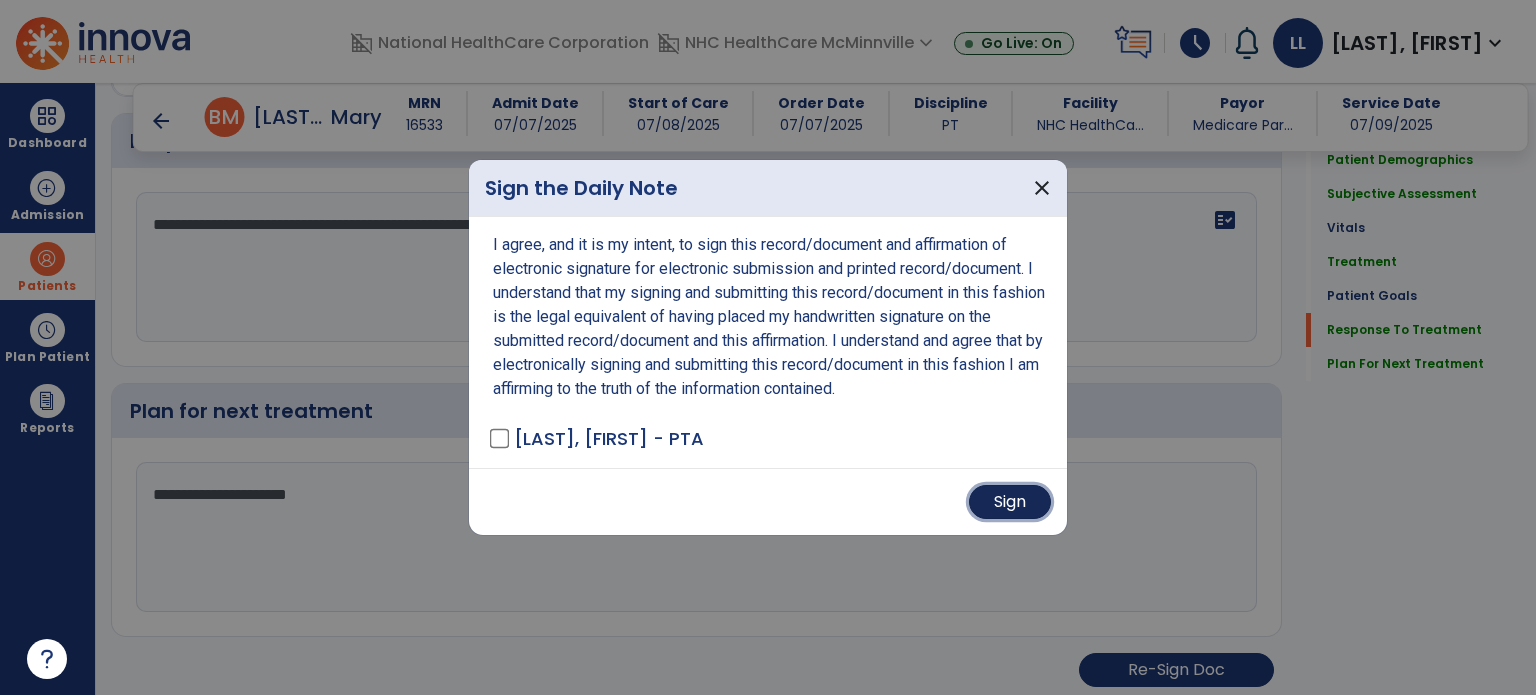 click on "Sign" at bounding box center [1010, 502] 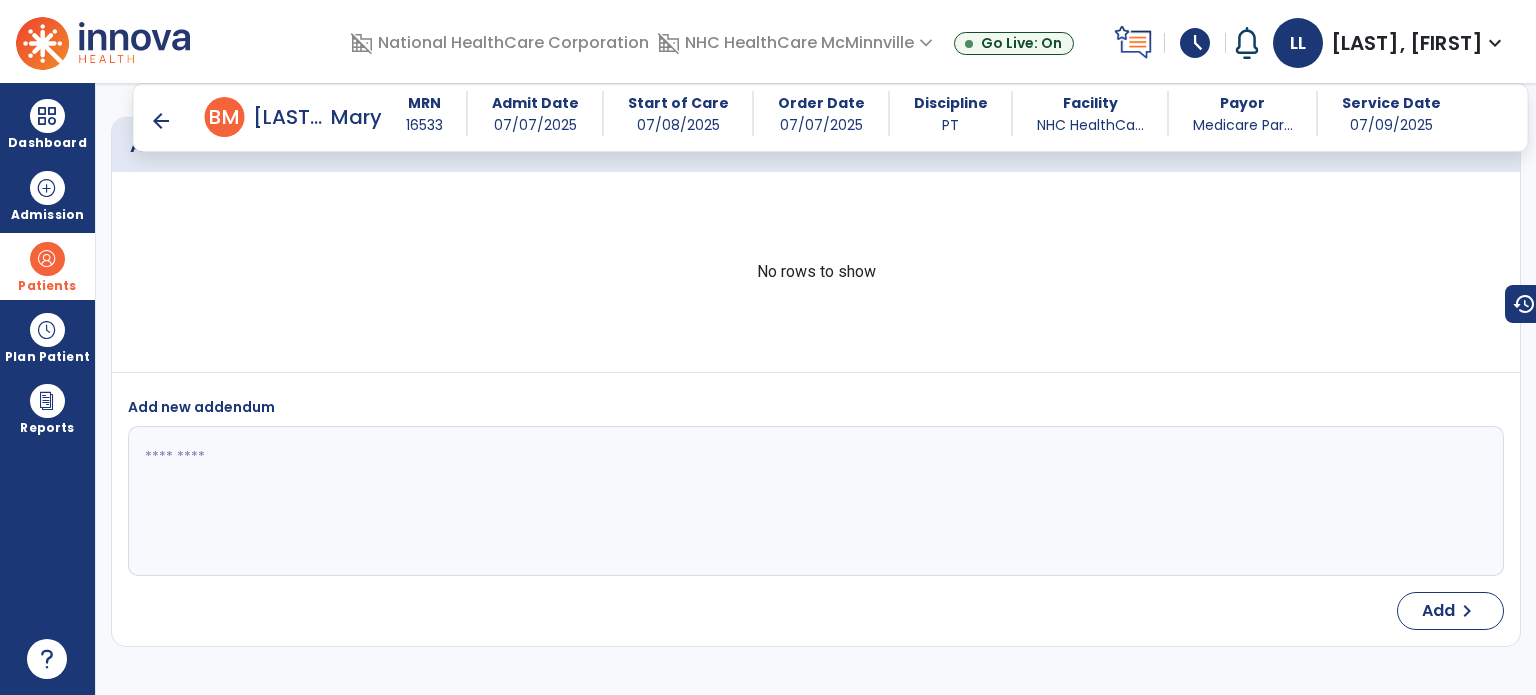 scroll, scrollTop: 4976, scrollLeft: 0, axis: vertical 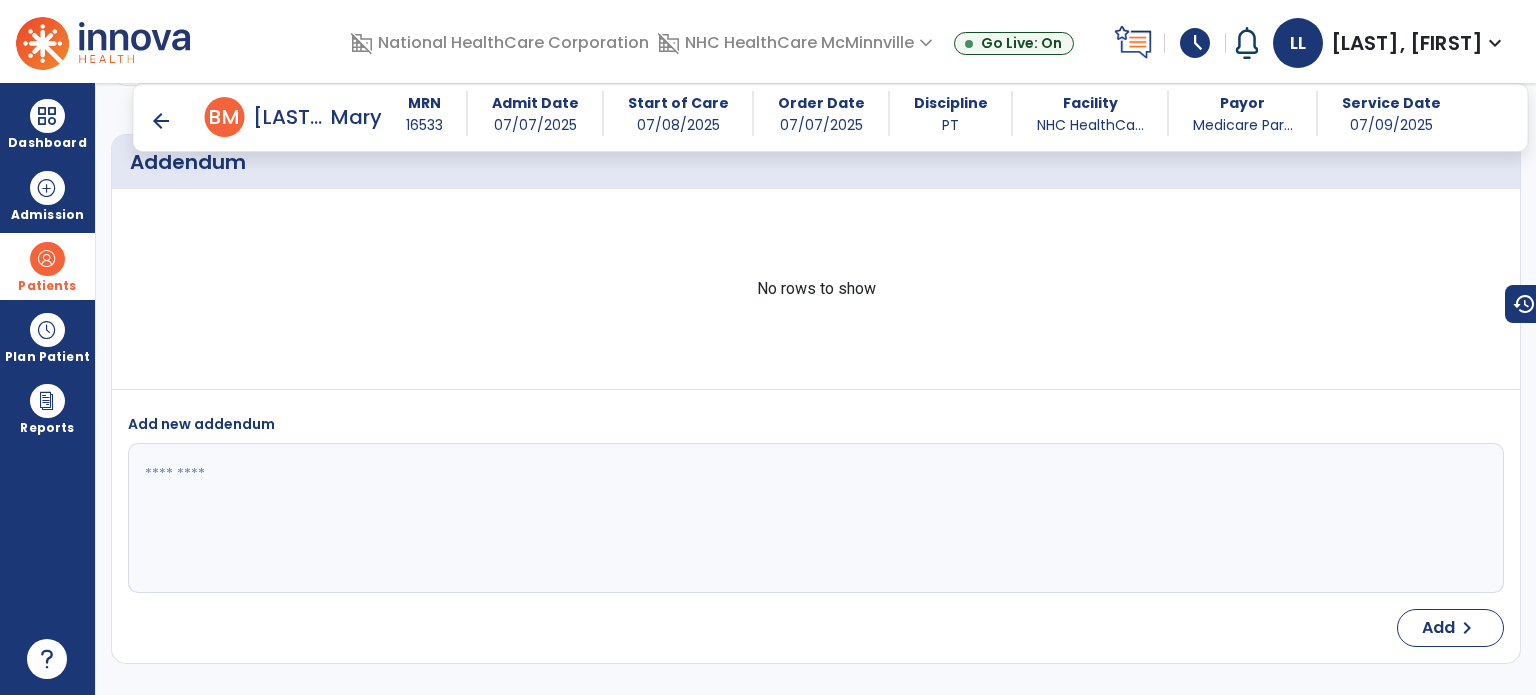 click on "arrow_back" at bounding box center (161, 121) 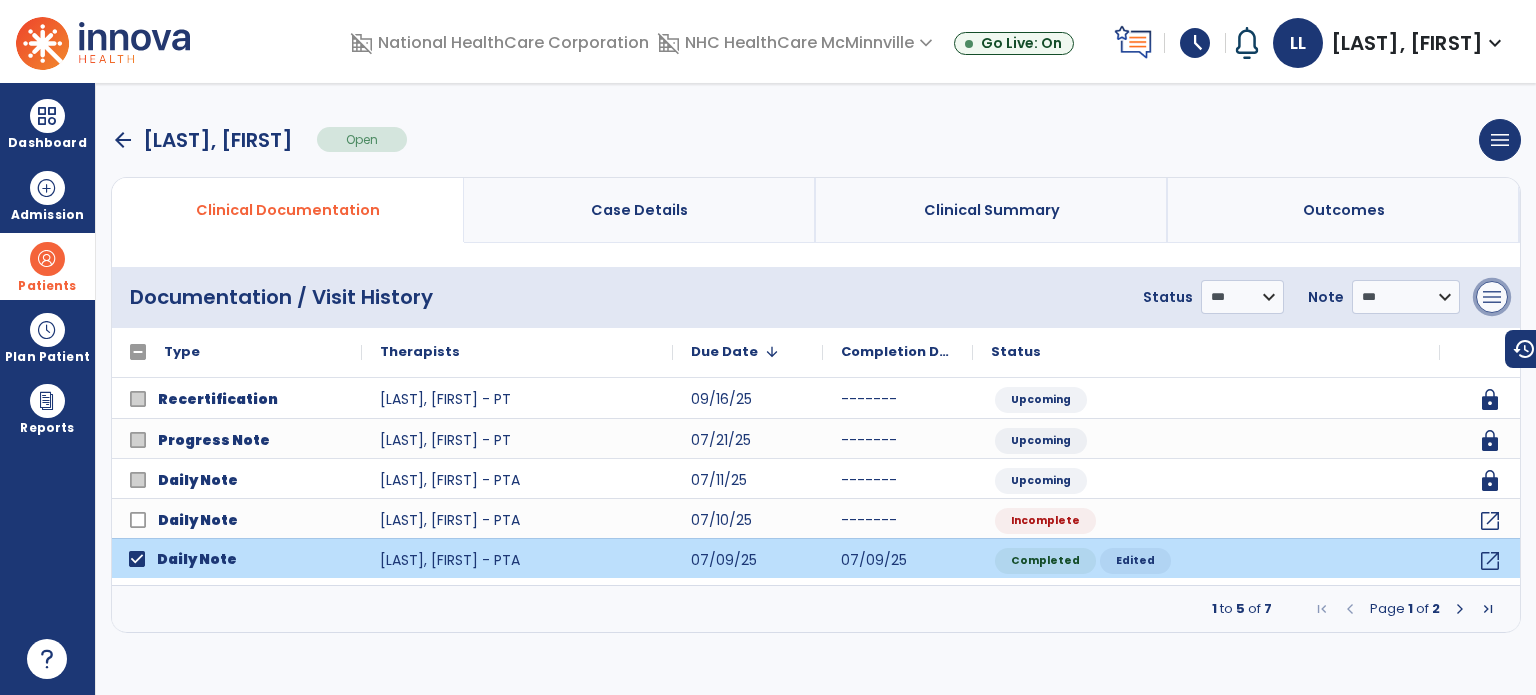 click on "menu" at bounding box center [1492, 297] 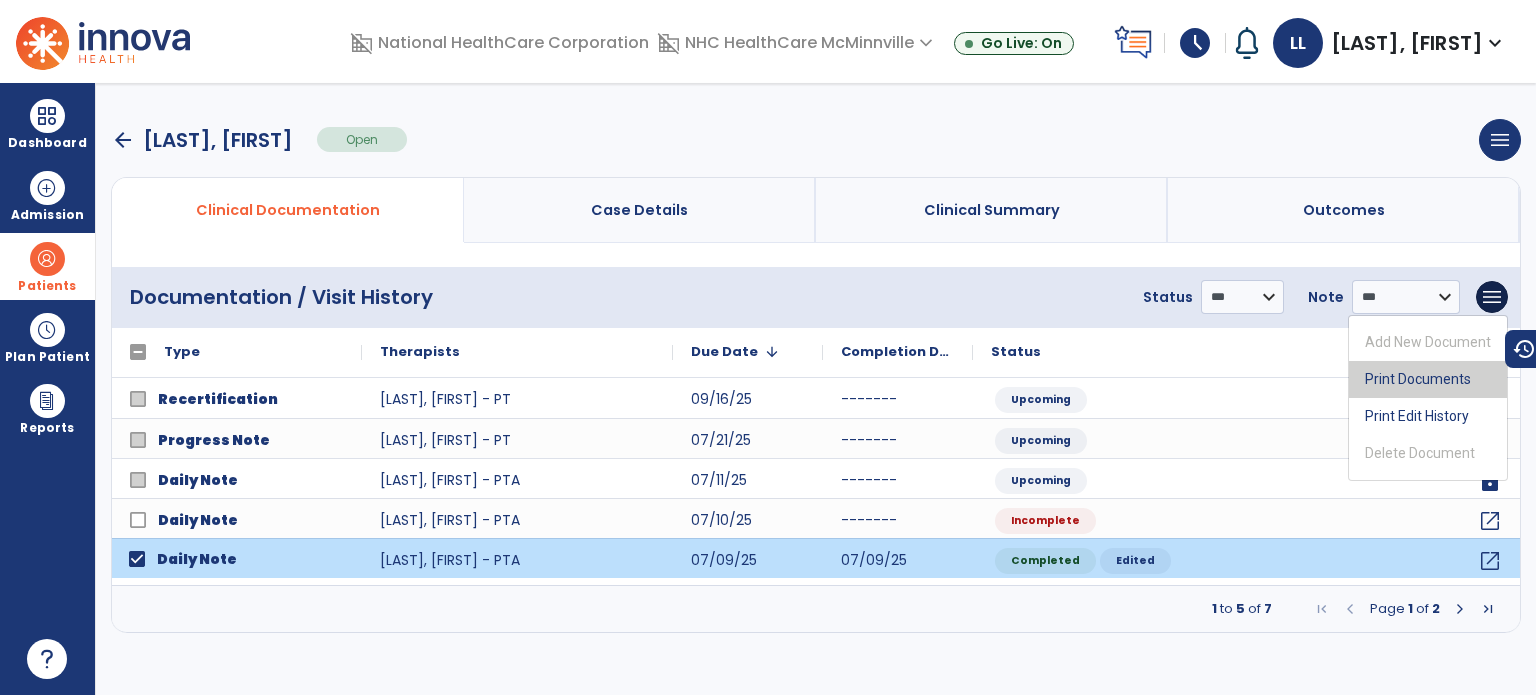 click on "Print Documents" at bounding box center (1428, 379) 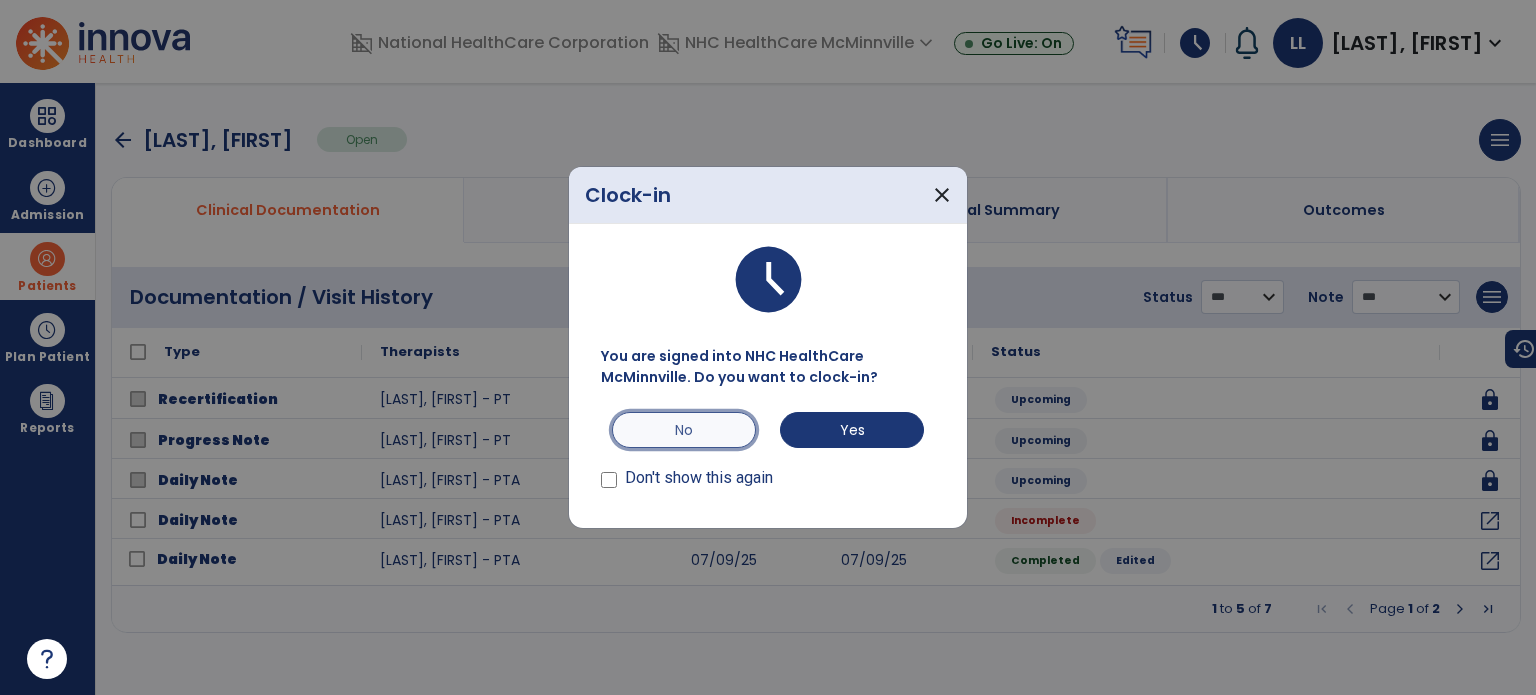 click on "No" at bounding box center (684, 430) 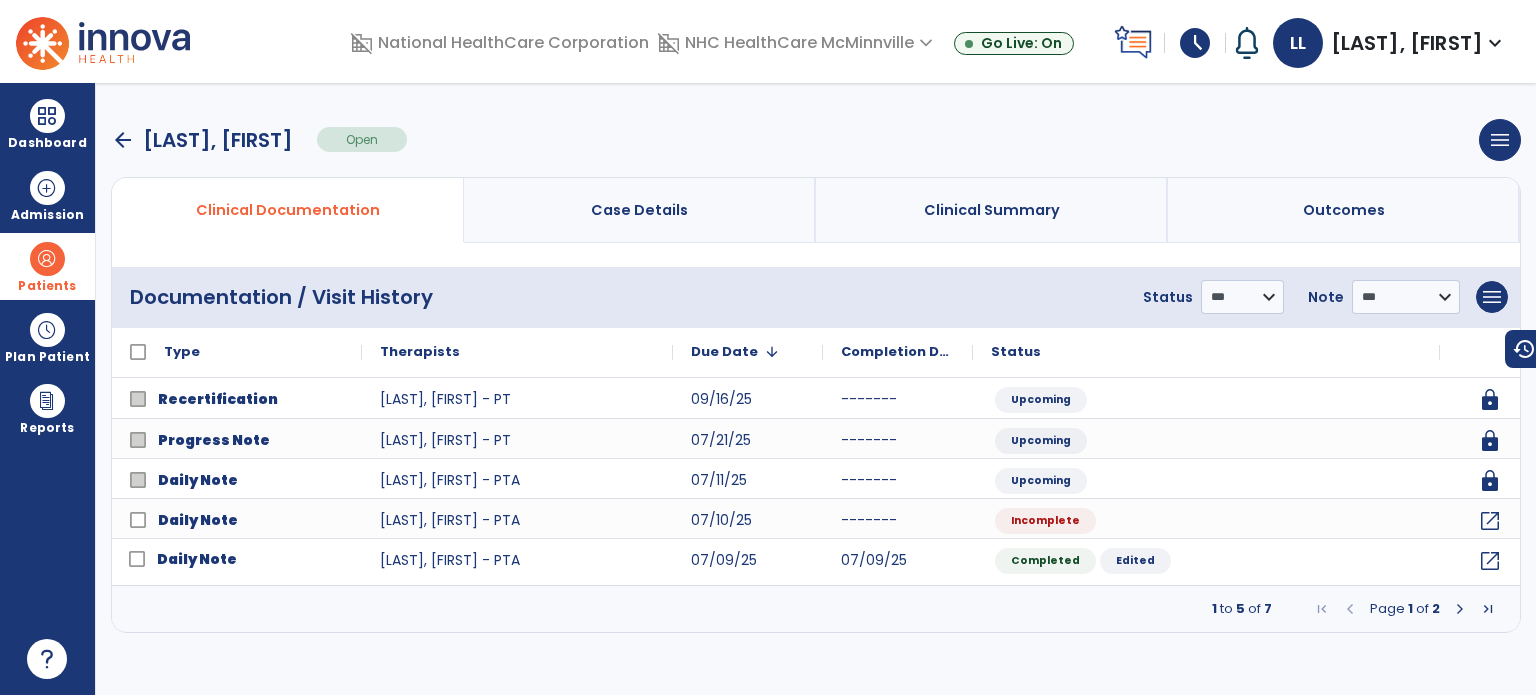 click on "arrow_back" at bounding box center [123, 140] 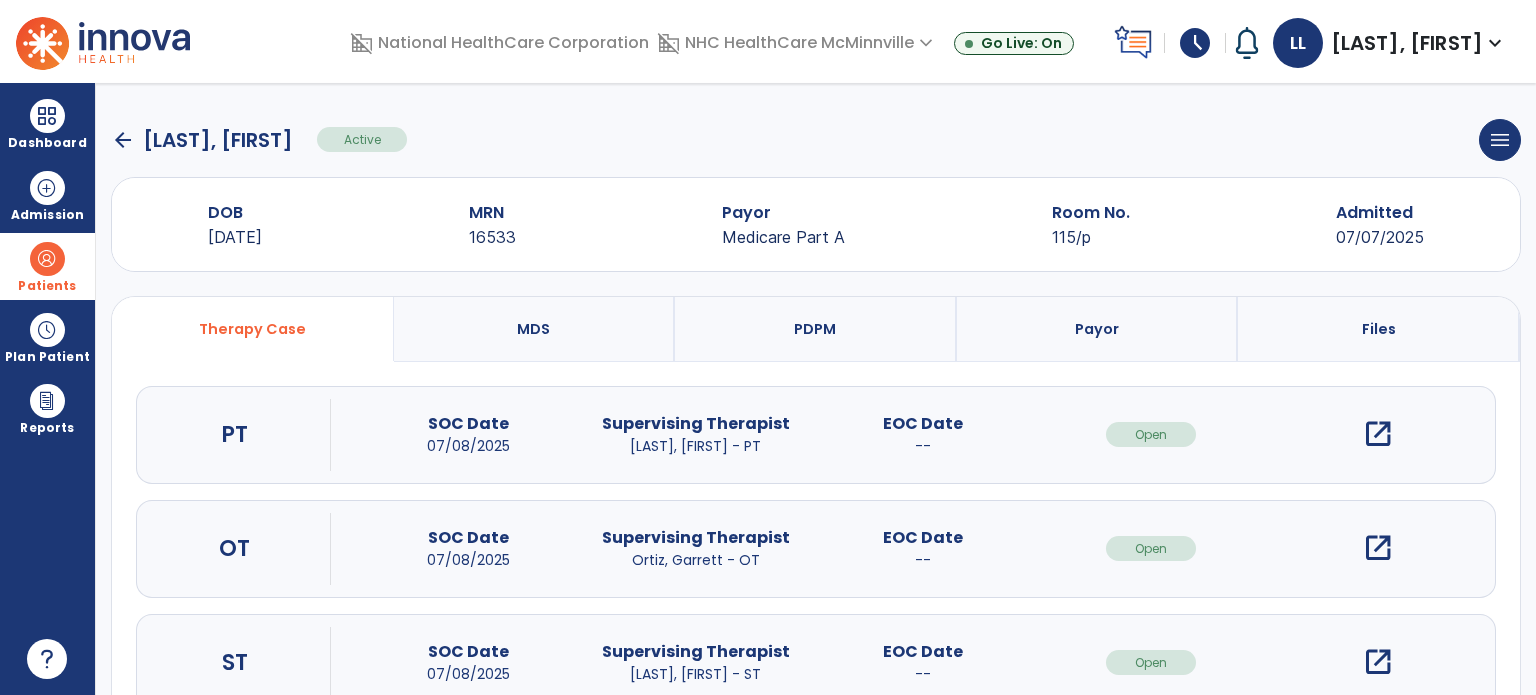 click on "open_in_new" at bounding box center (1378, 434) 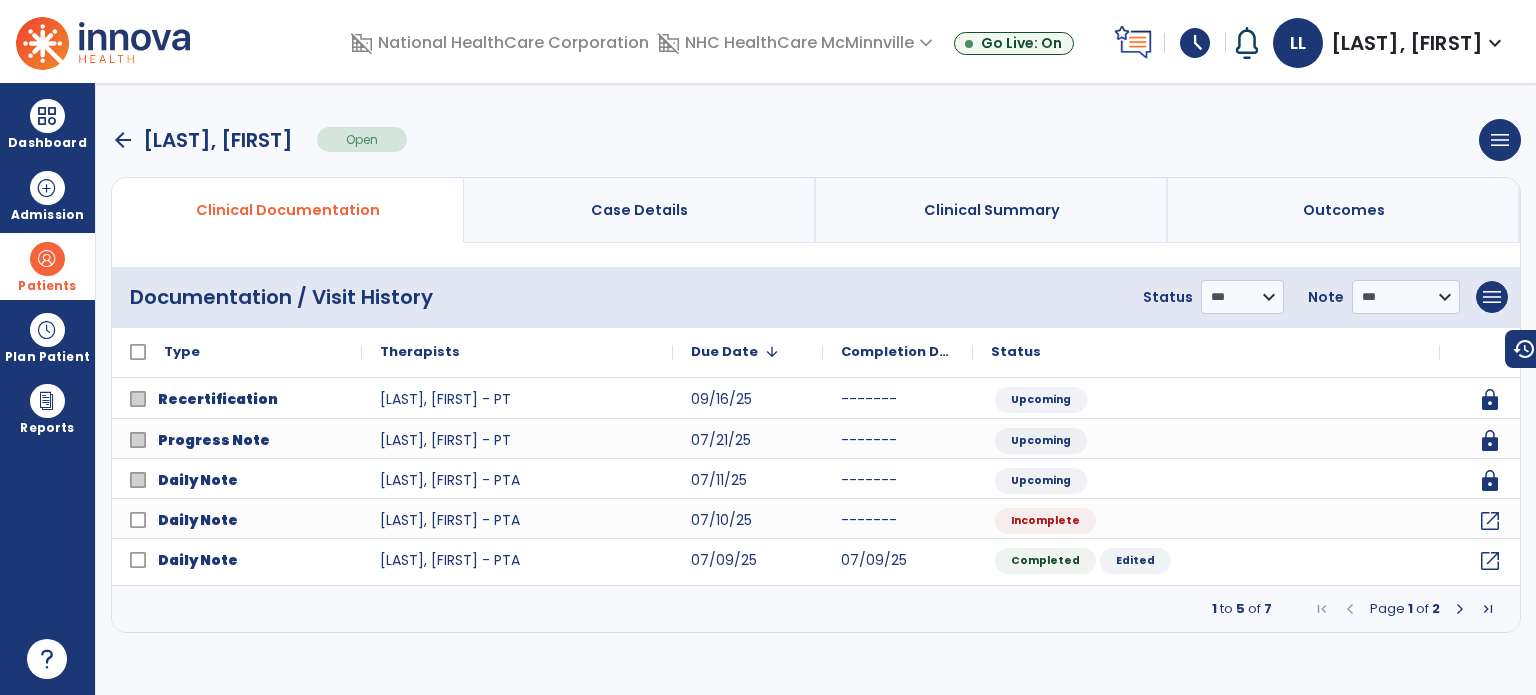 click at bounding box center (1460, 609) 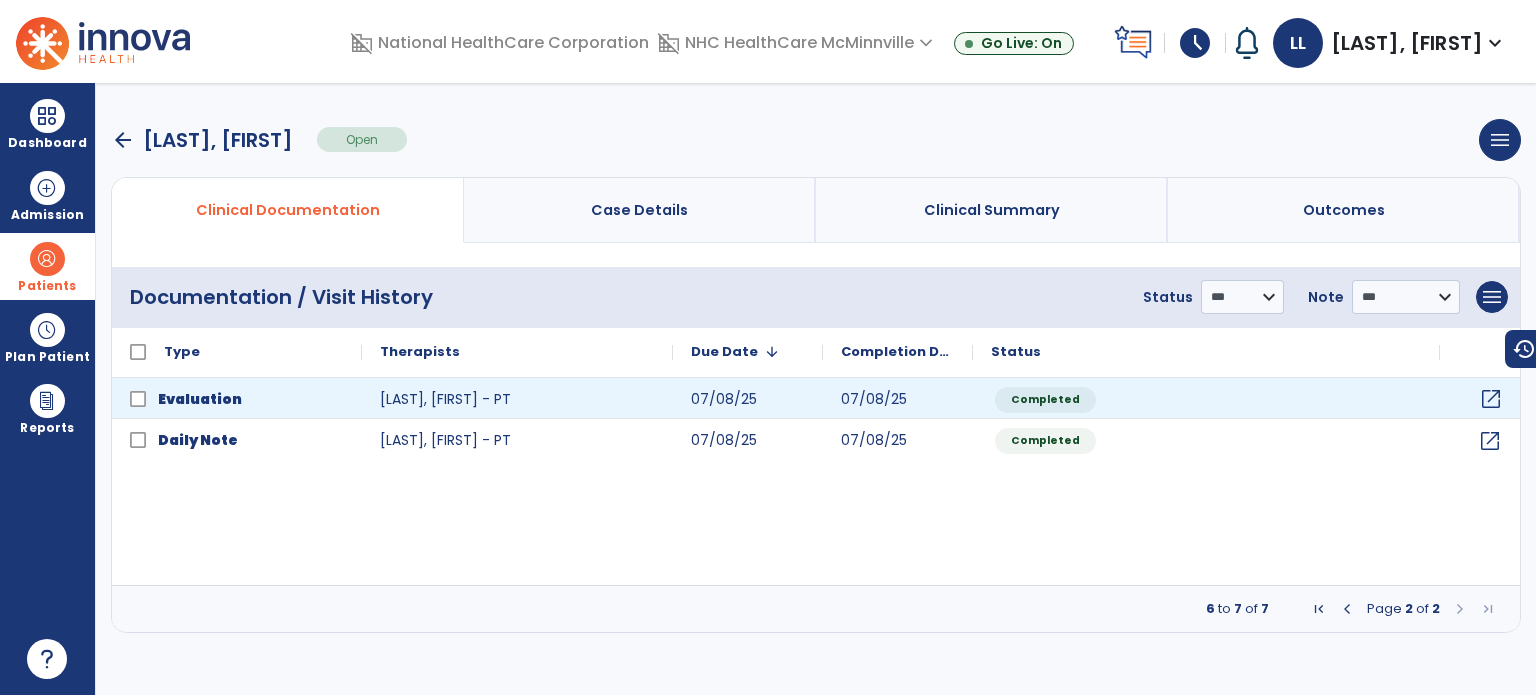 click on "open_in_new" 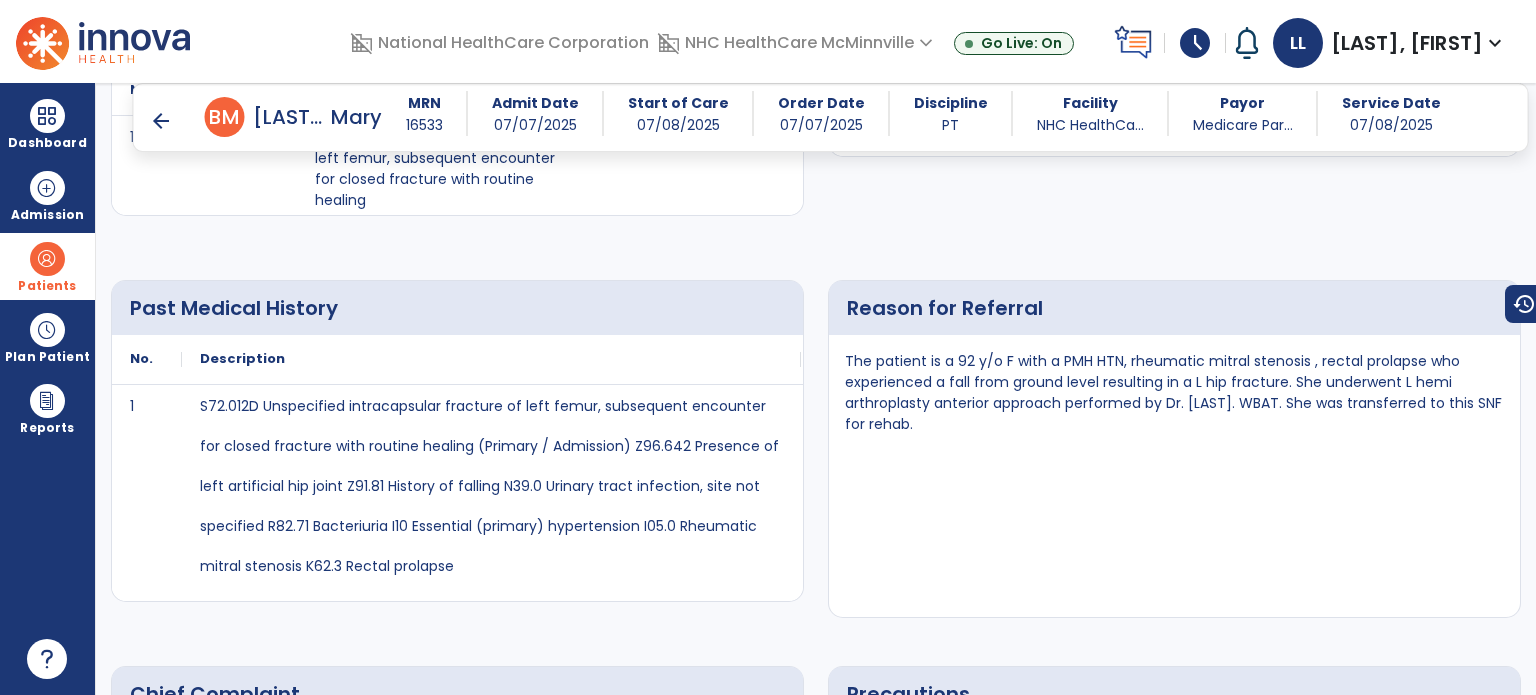 scroll, scrollTop: 978, scrollLeft: 0, axis: vertical 